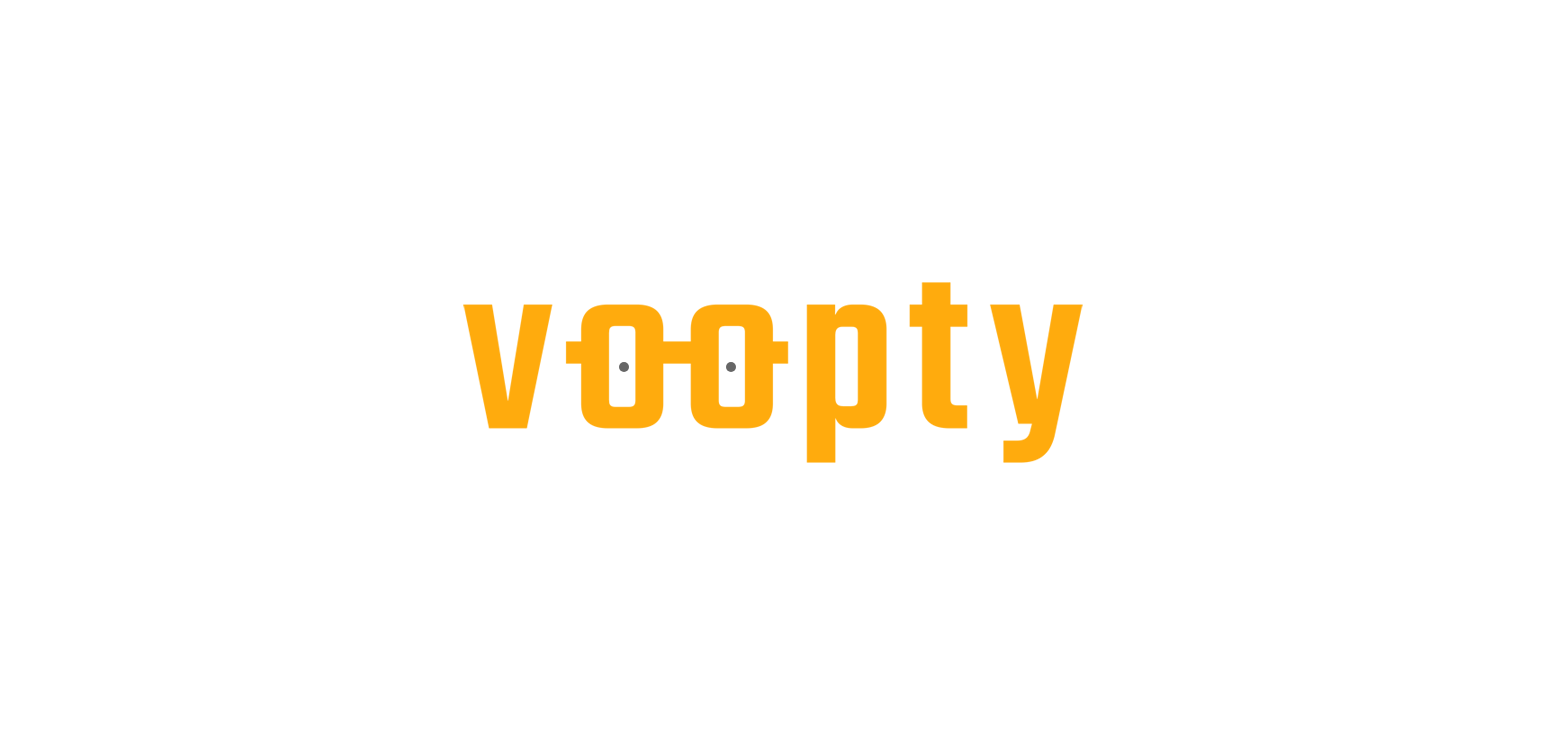 scroll, scrollTop: 0, scrollLeft: 0, axis: both 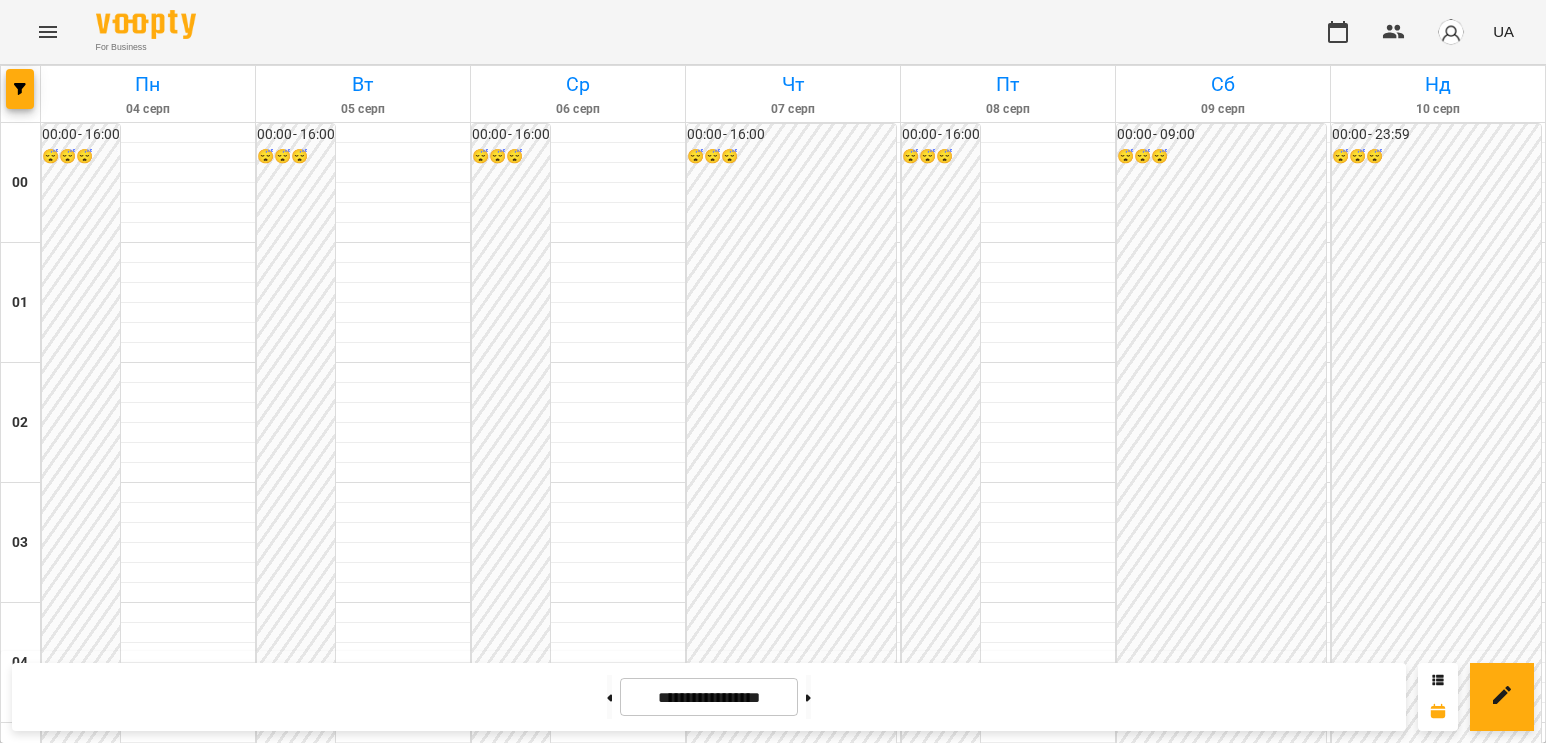 click on "18:00" at bounding box center [498, 2311] 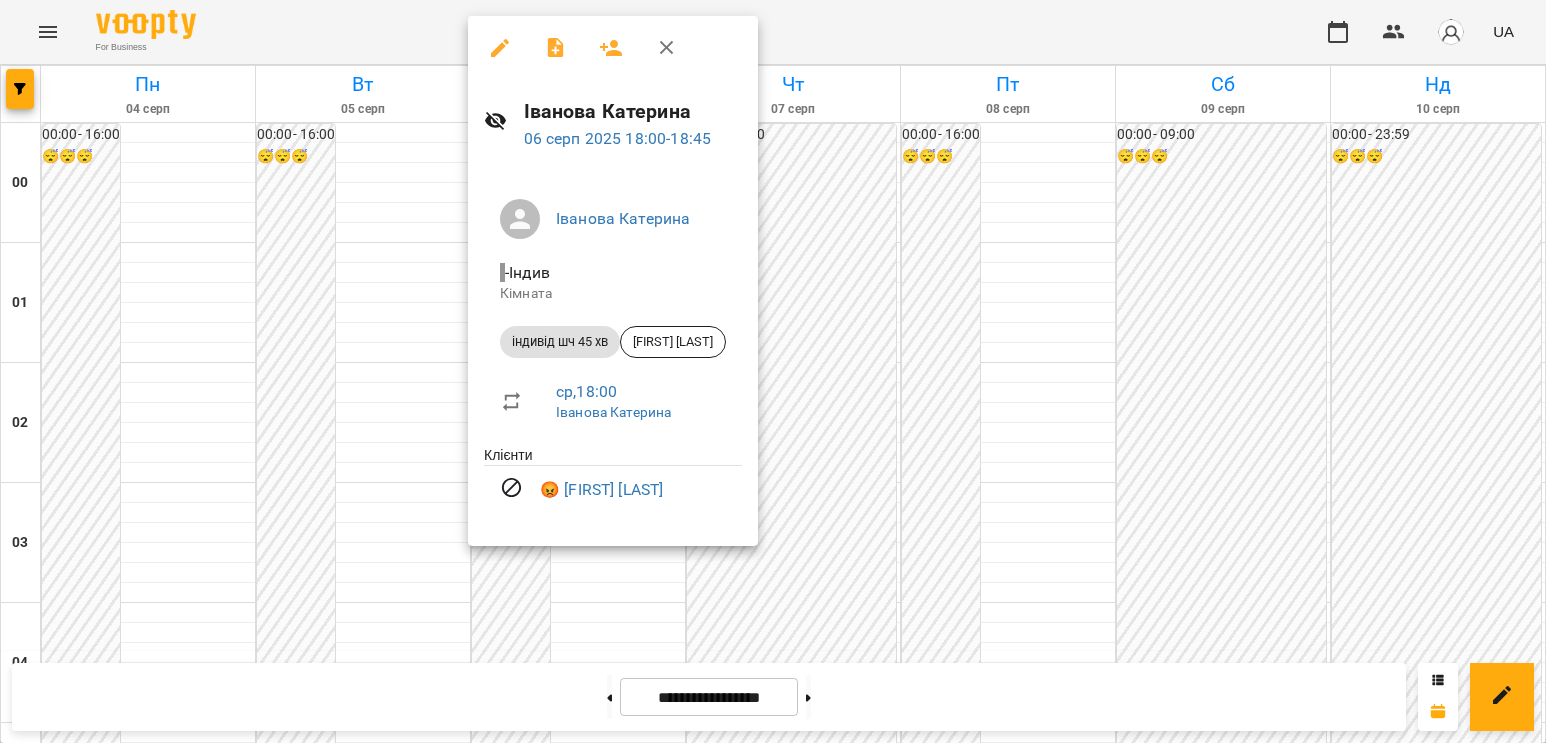 click at bounding box center (773, 371) 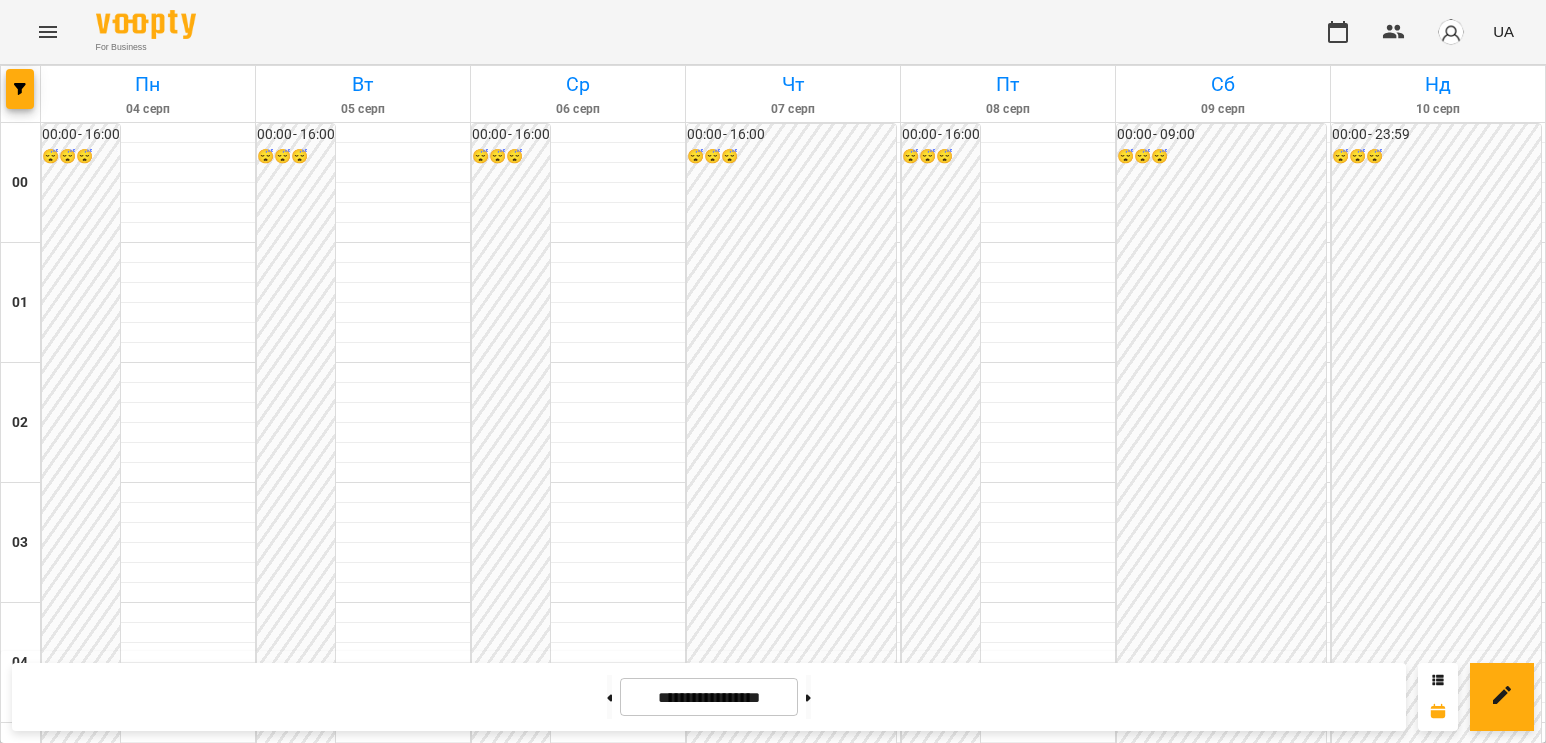 scroll, scrollTop: 1850, scrollLeft: 0, axis: vertical 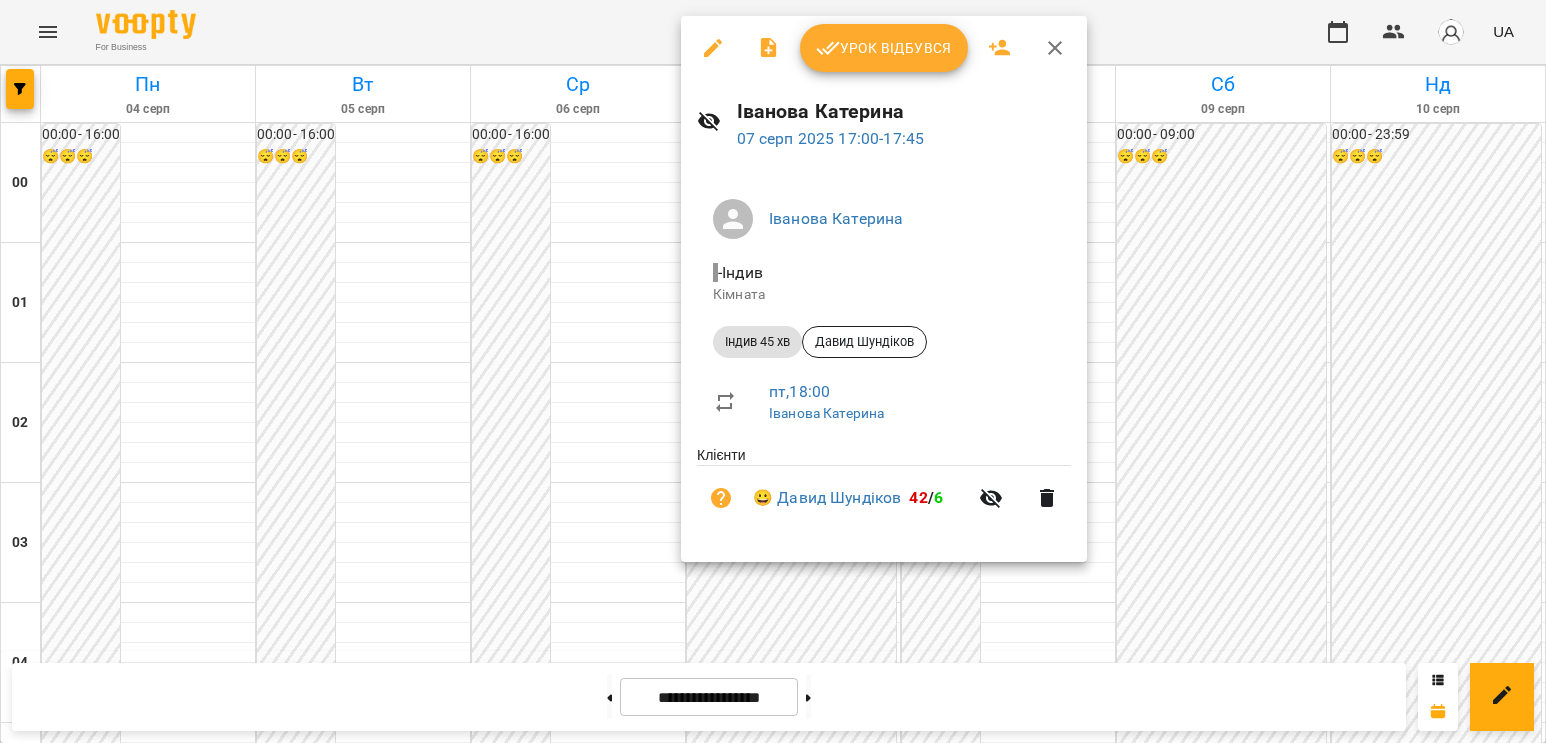 click on "Урок відбувся" at bounding box center [884, 48] 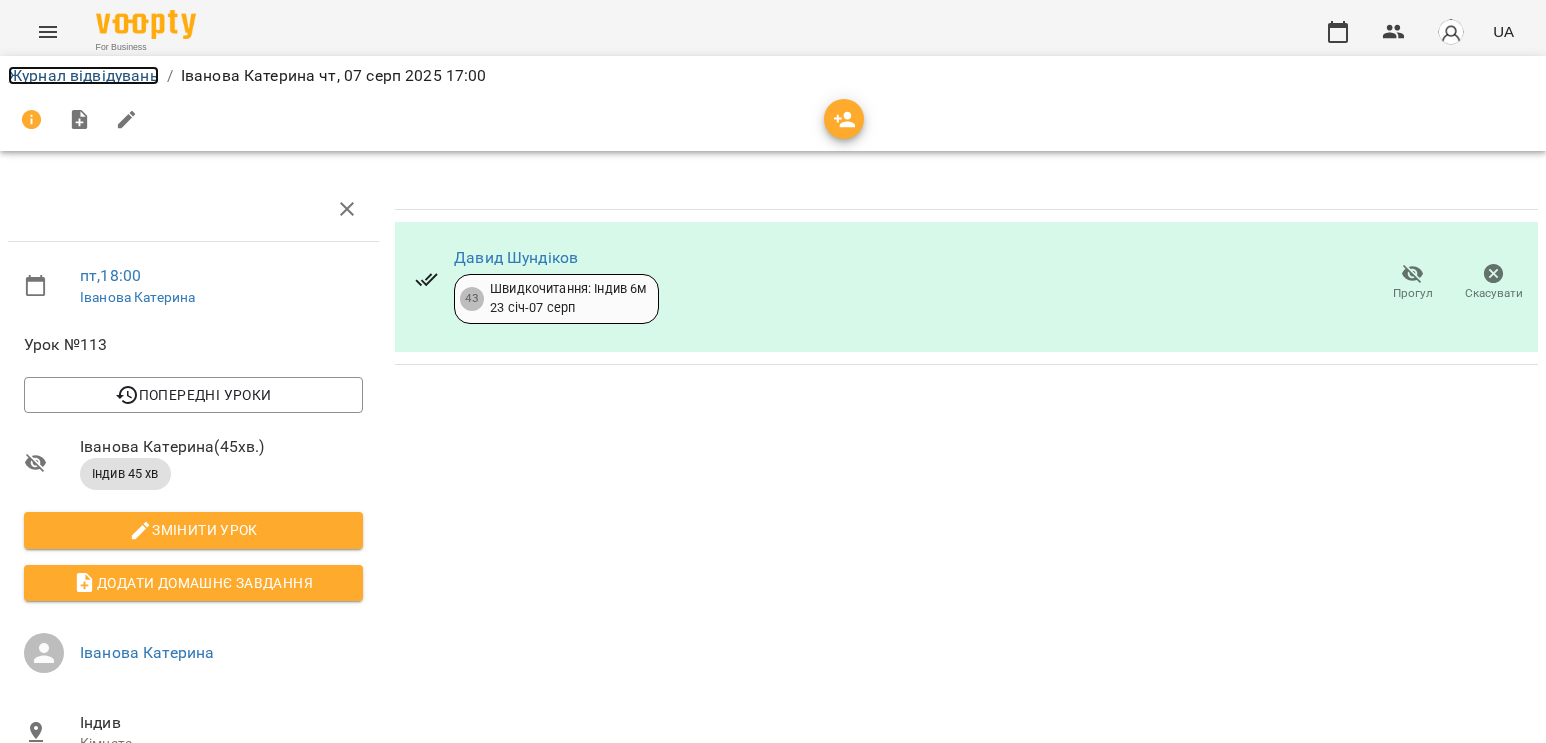 click on "Журнал відвідувань" at bounding box center [83, 75] 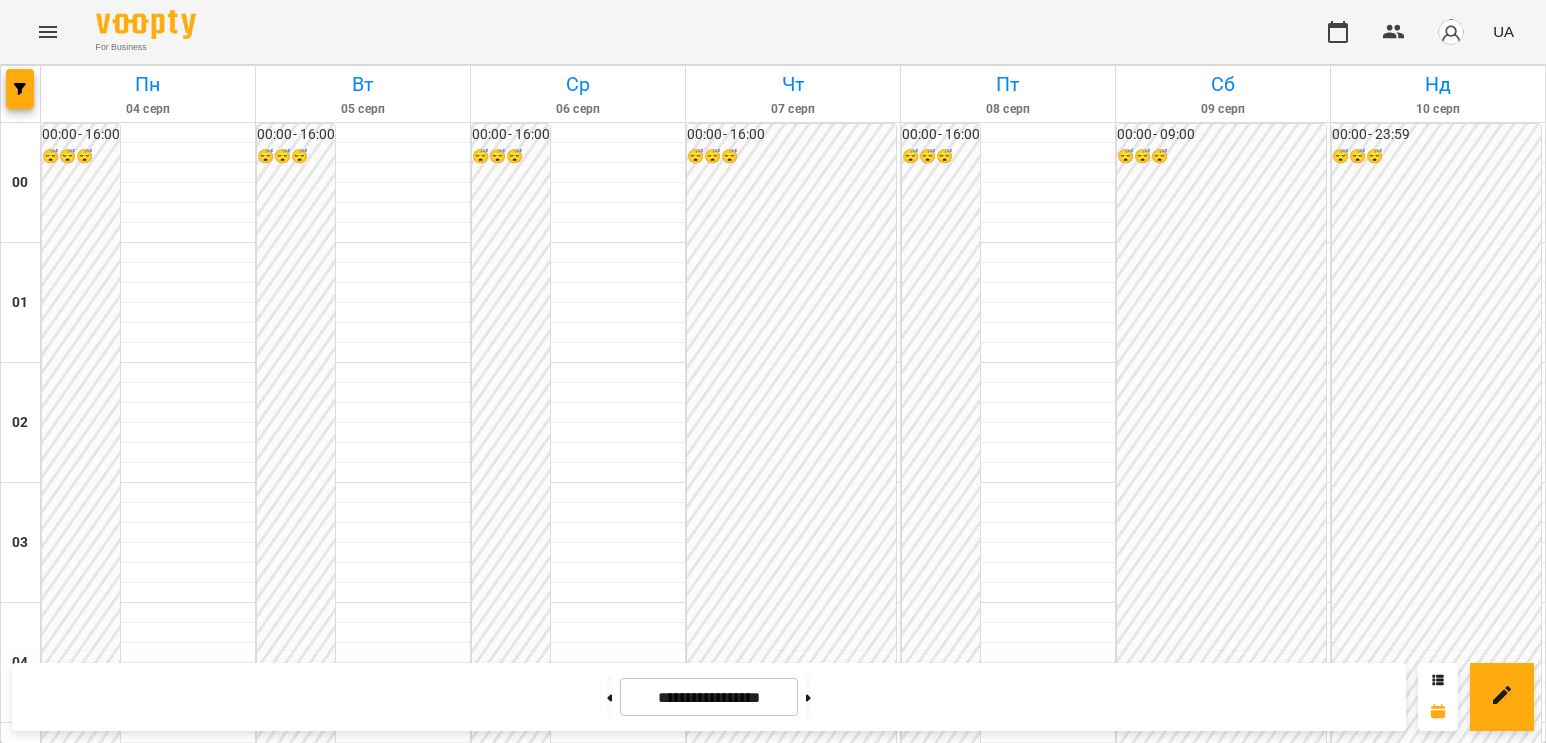 scroll, scrollTop: 2000, scrollLeft: 0, axis: vertical 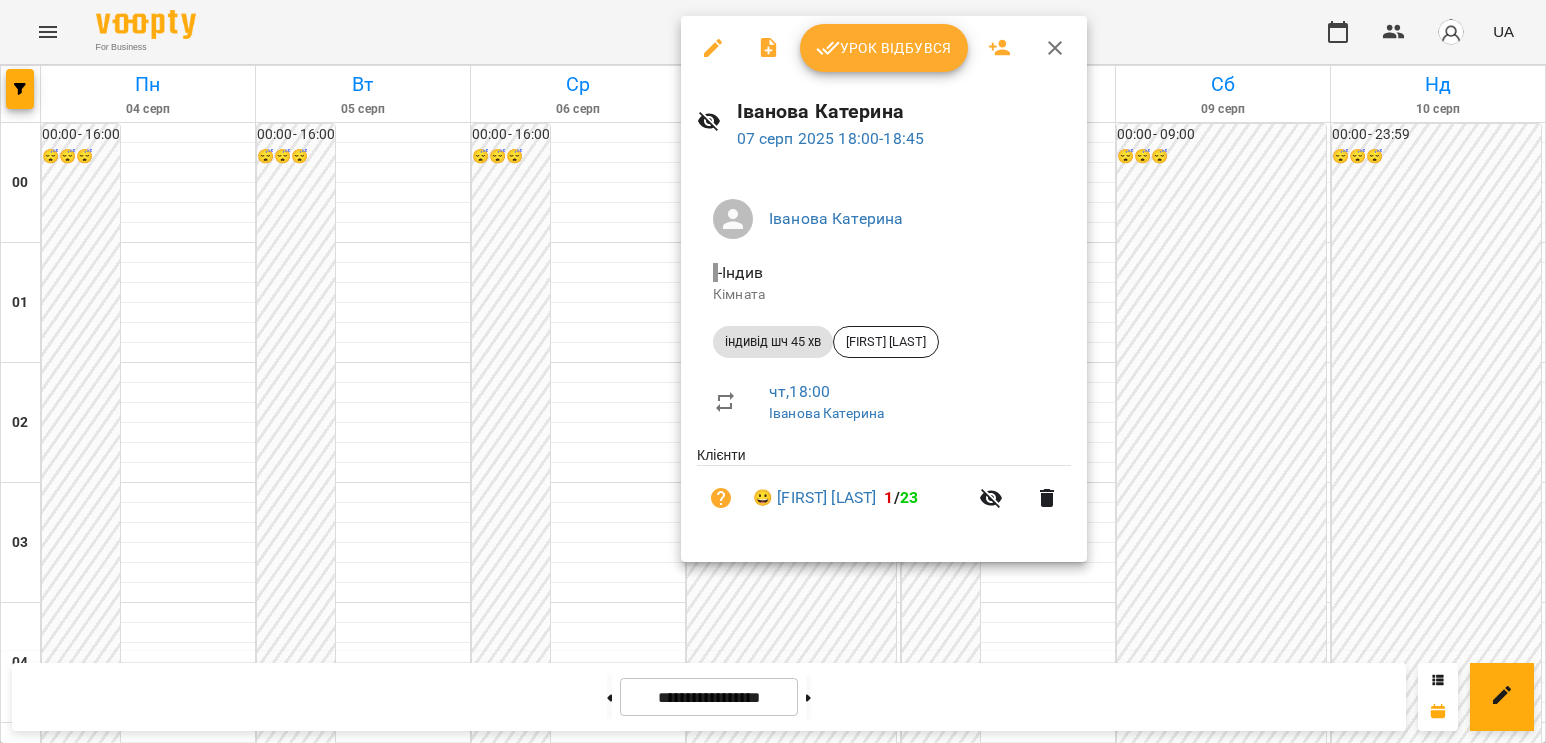 click on "Урок відбувся" at bounding box center (884, 48) 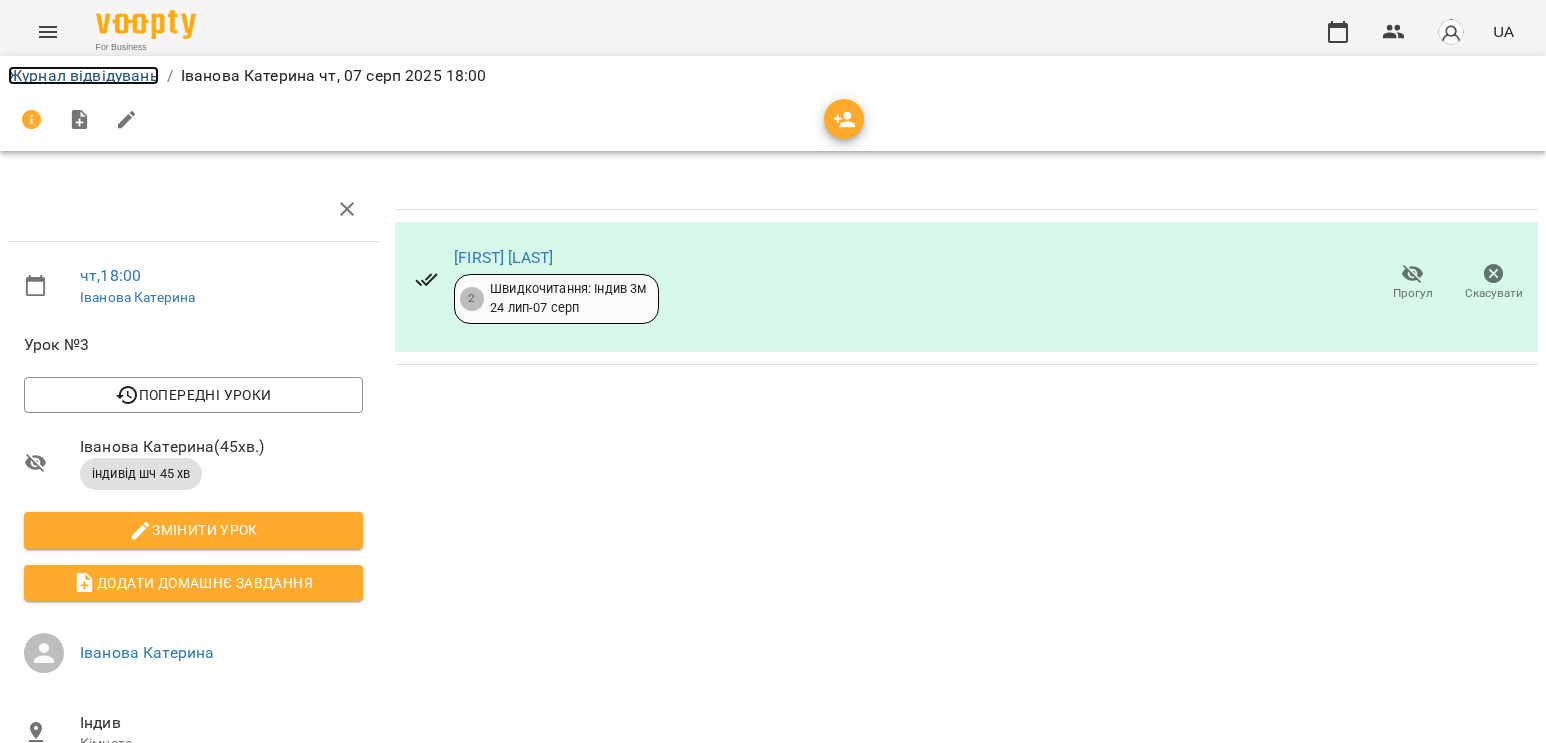 click on "Журнал відвідувань" at bounding box center [83, 75] 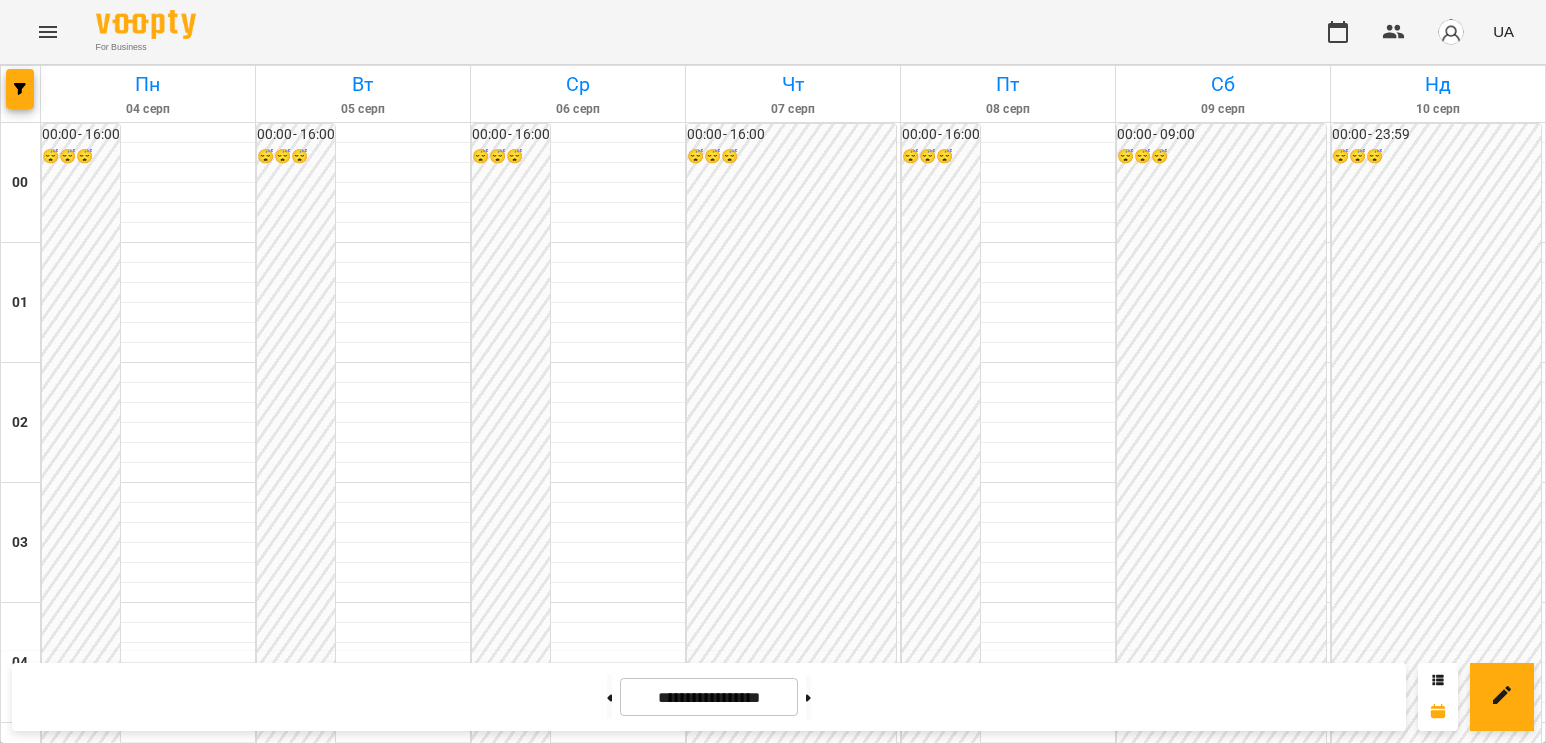 scroll, scrollTop: 2100, scrollLeft: 0, axis: vertical 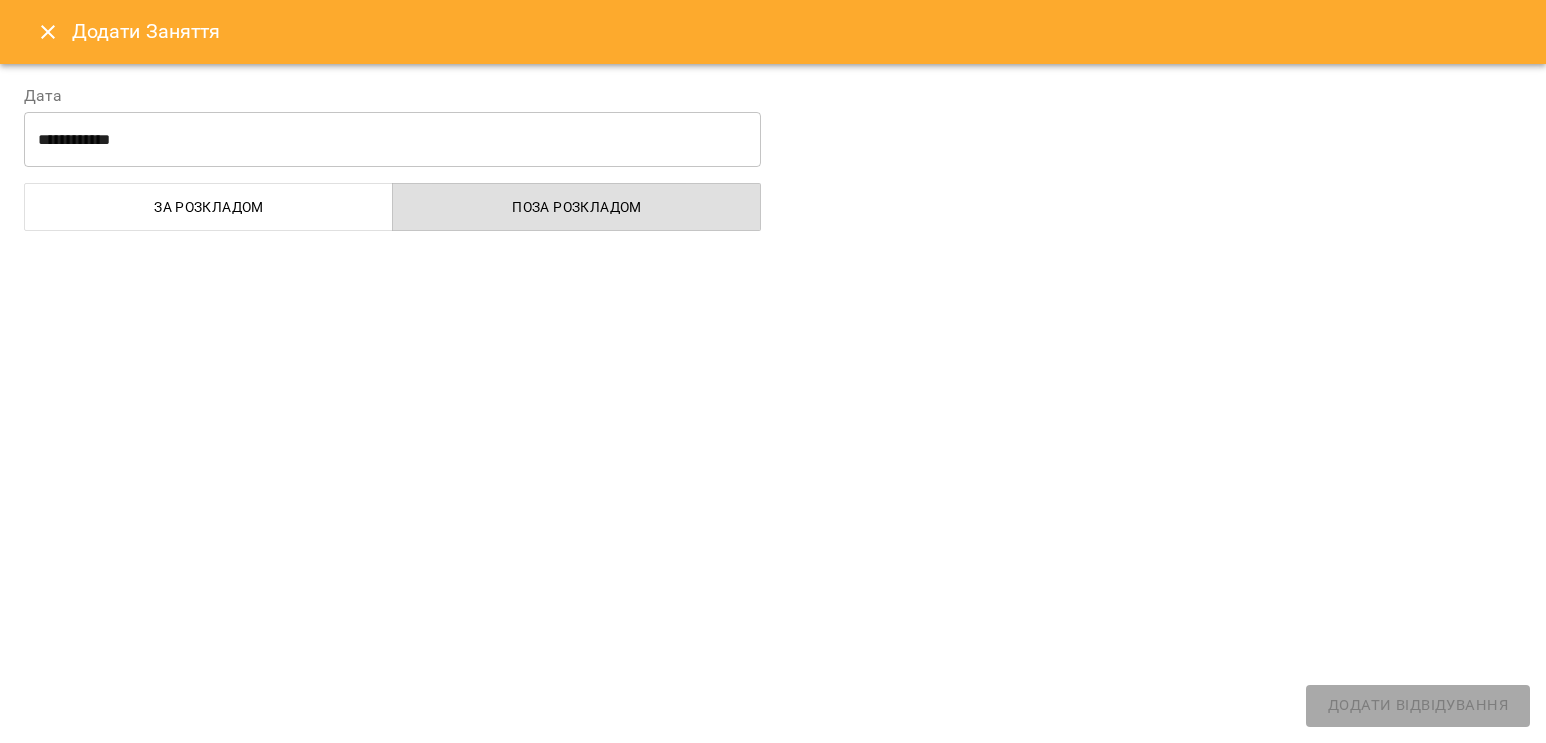 click on "**********" at bounding box center [773, 403] 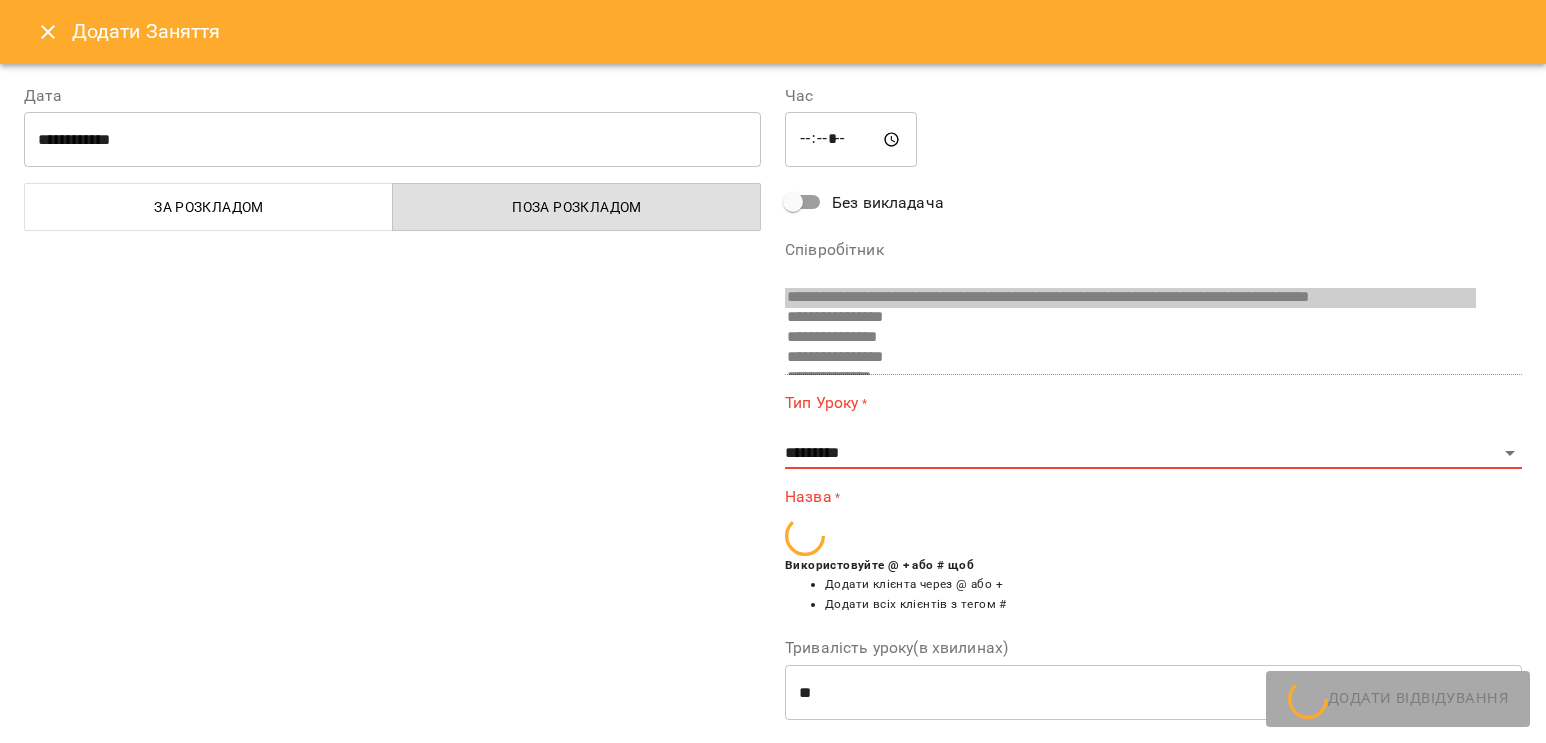 click 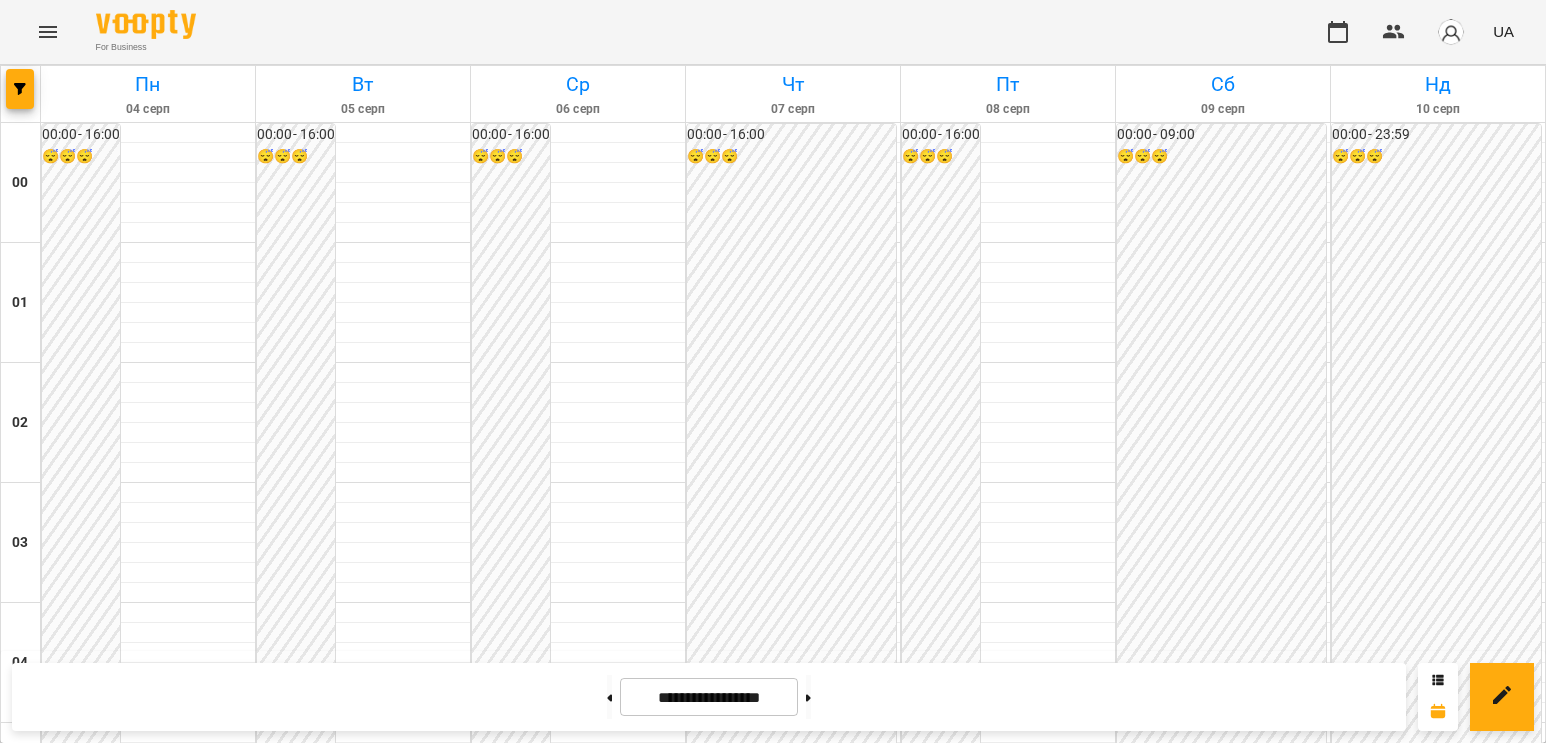 click on "[TIME] [FIRST] [LAST]" at bounding box center [793, 2431] 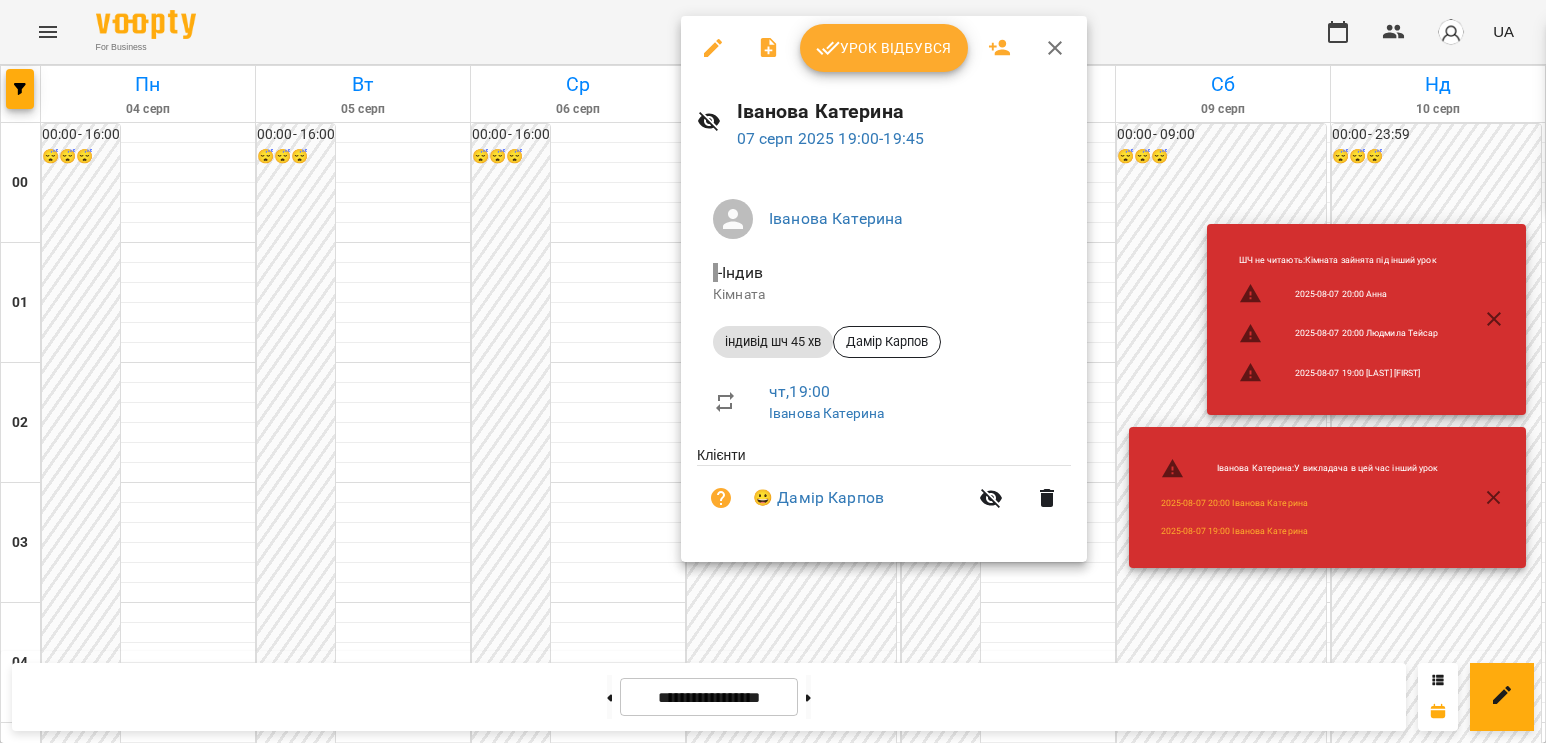 click on "Урок відбувся" at bounding box center [884, 48] 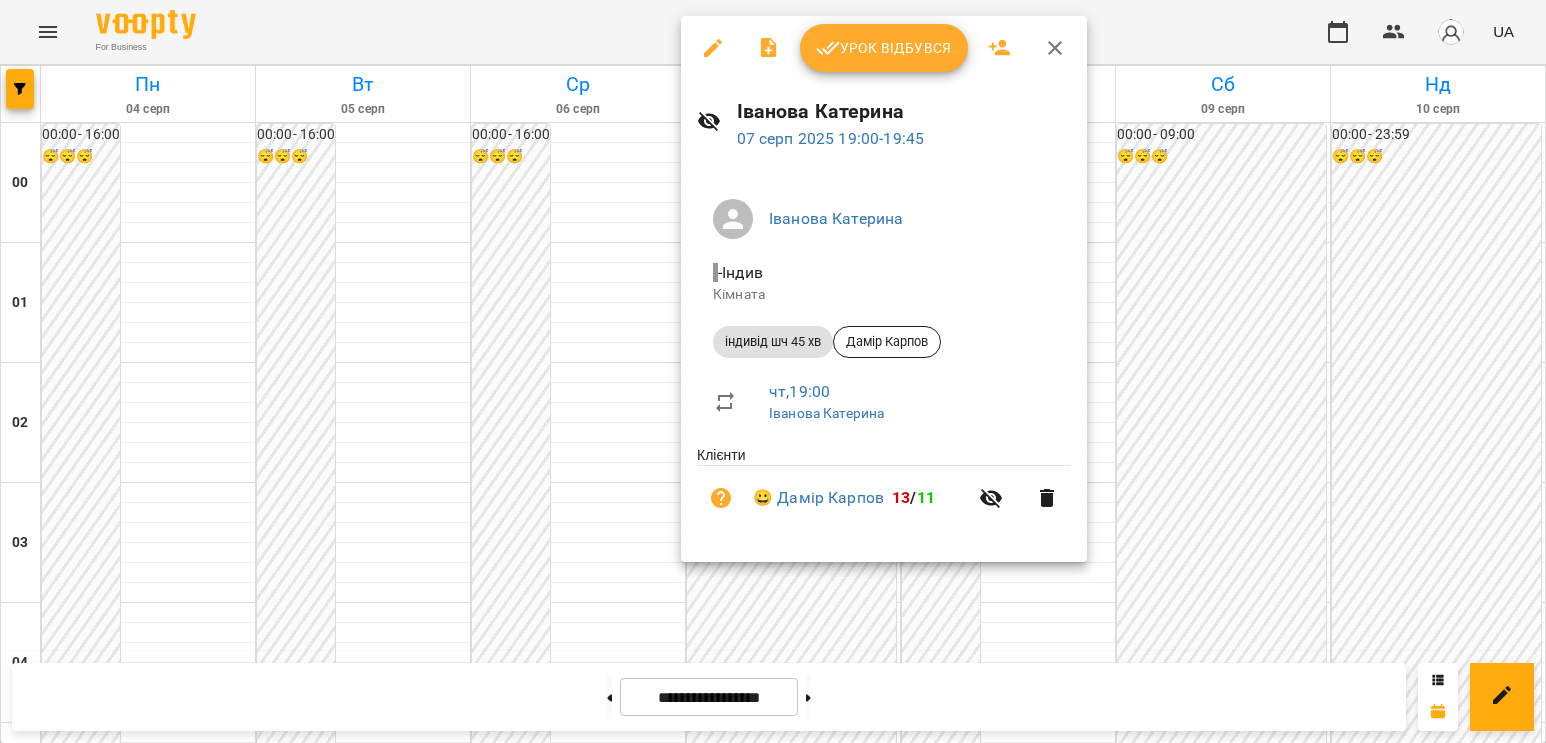 click at bounding box center (773, 371) 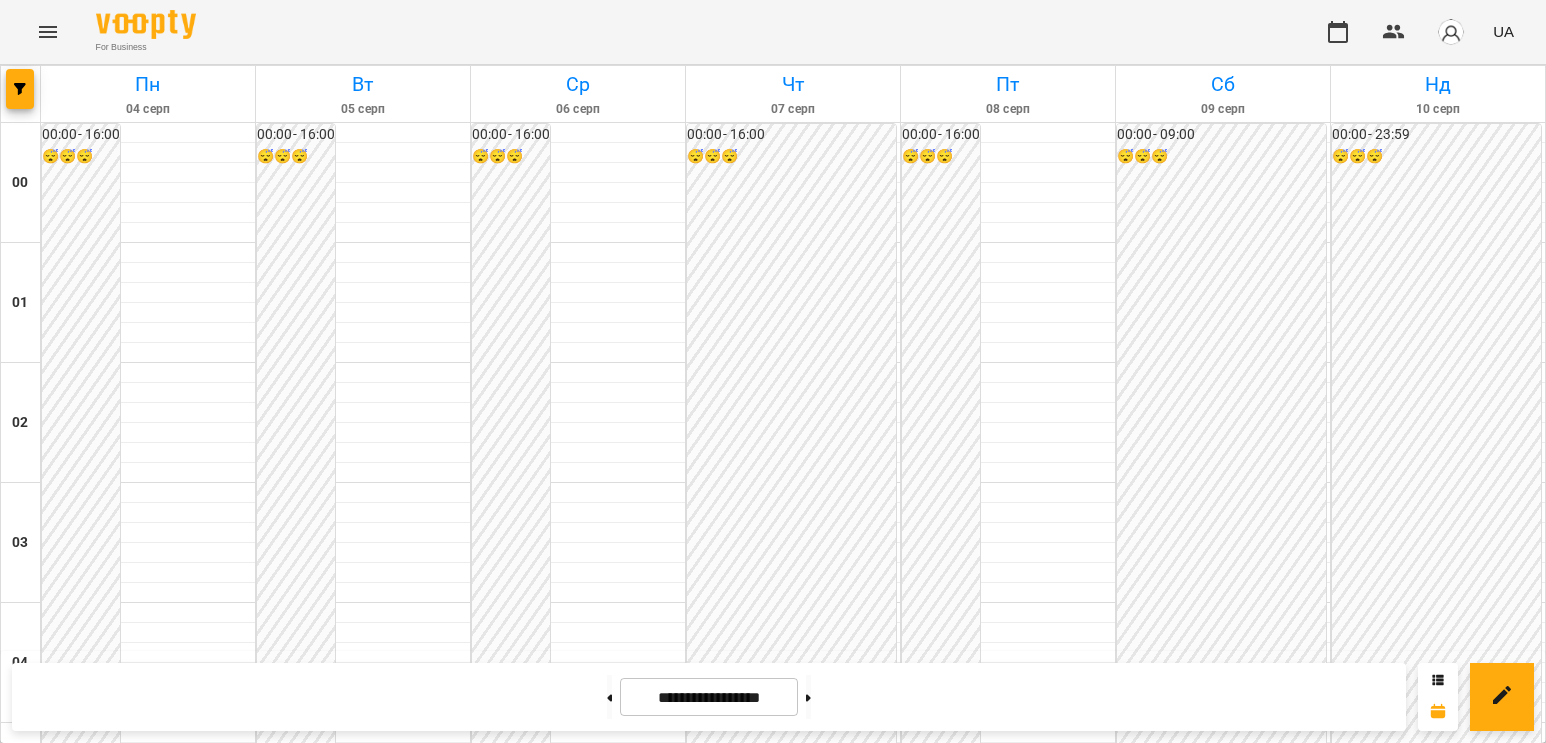 click on "Дамір Карпов" at bounding box center (748, 2465) 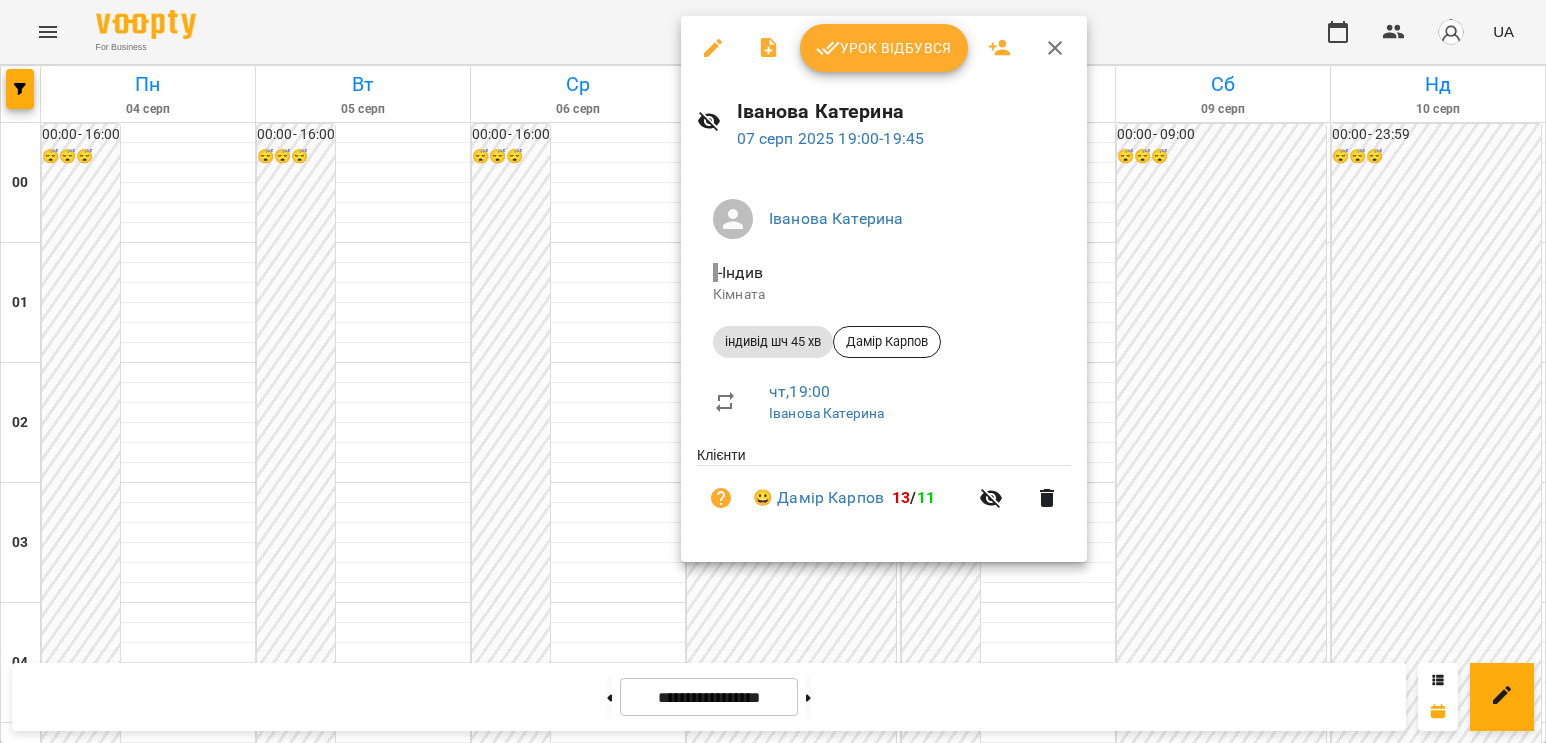 click on "Урок відбувся" at bounding box center [884, 48] 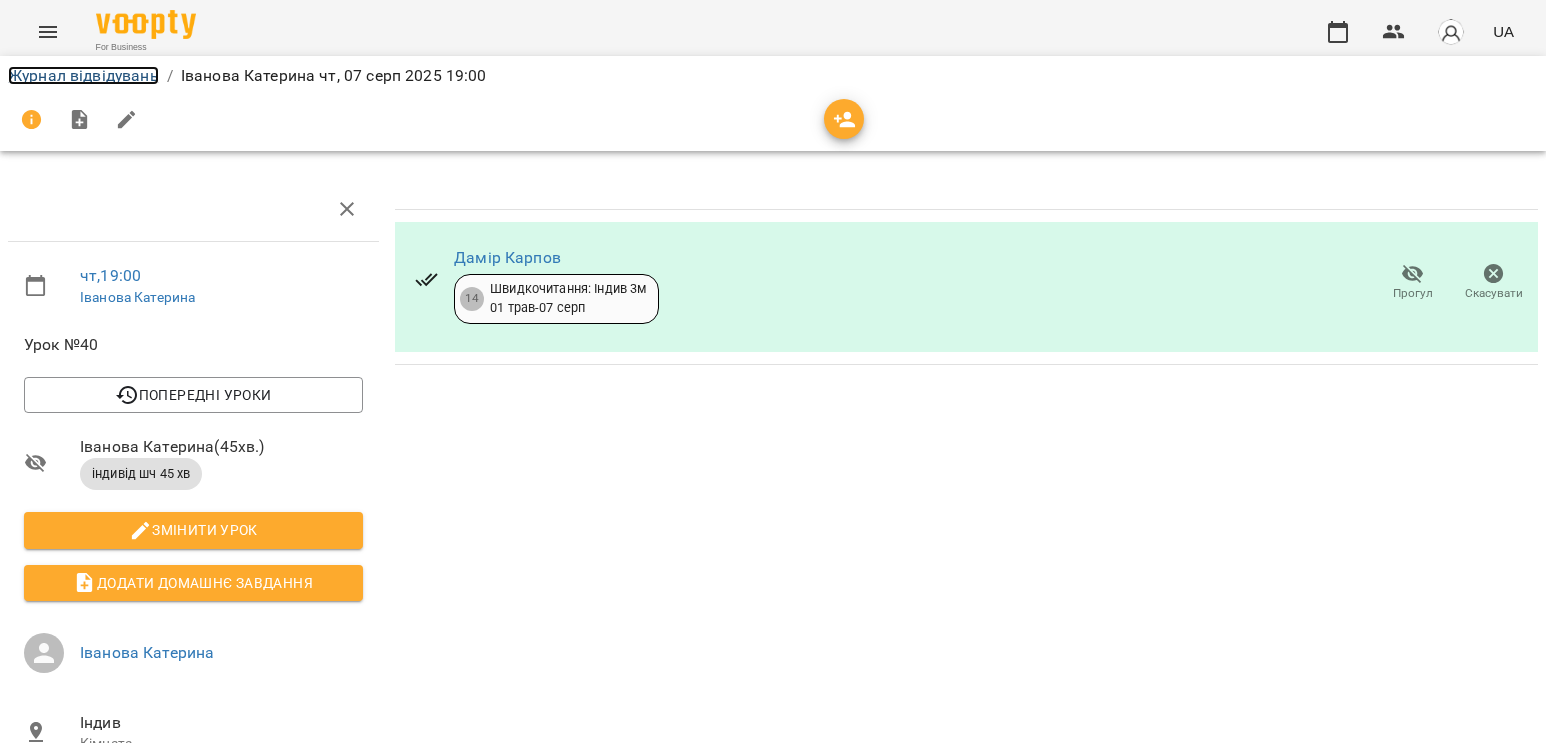 click on "Журнал відвідувань" at bounding box center [83, 75] 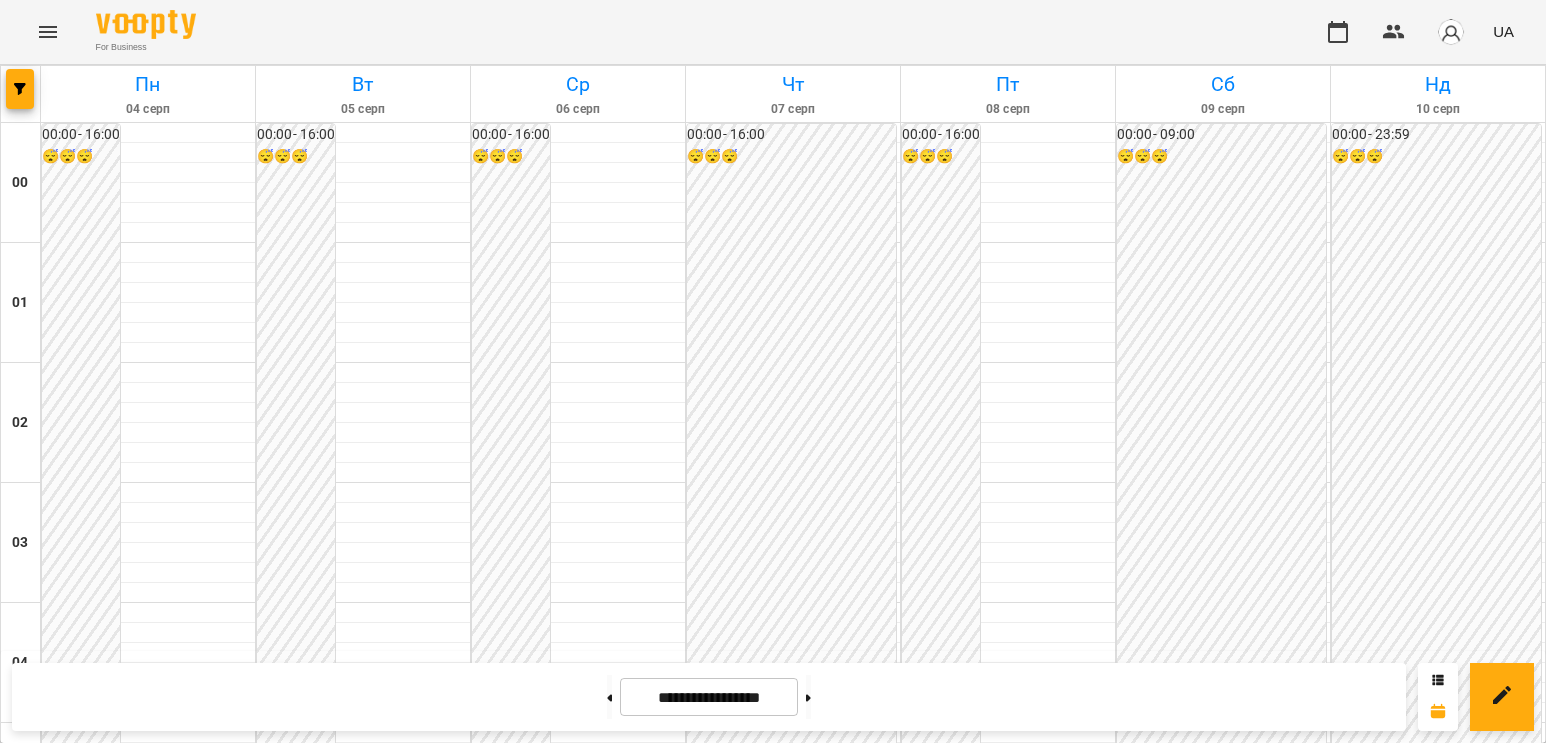 scroll, scrollTop: 2200, scrollLeft: 0, axis: vertical 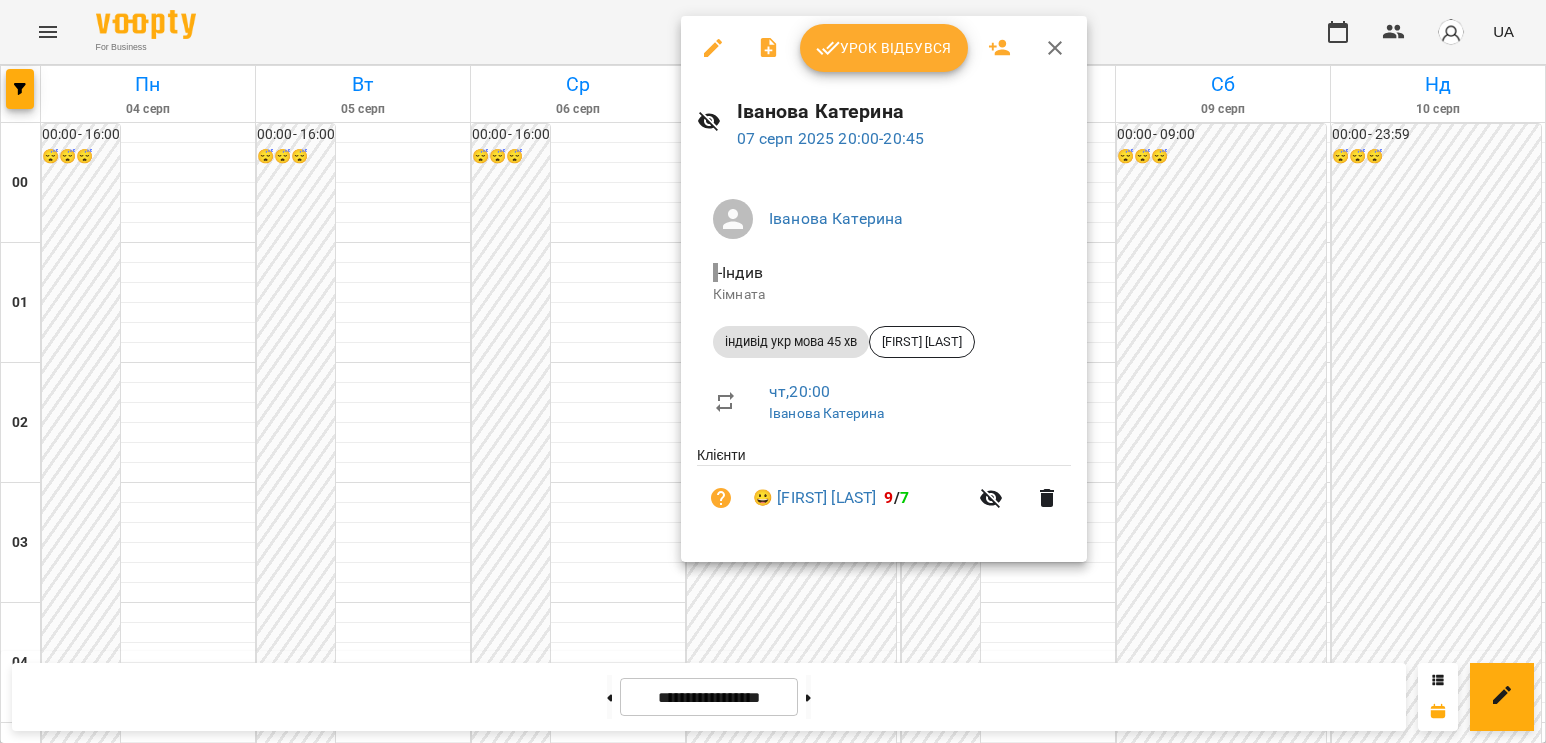 click on "Урок відбувся" at bounding box center (884, 48) 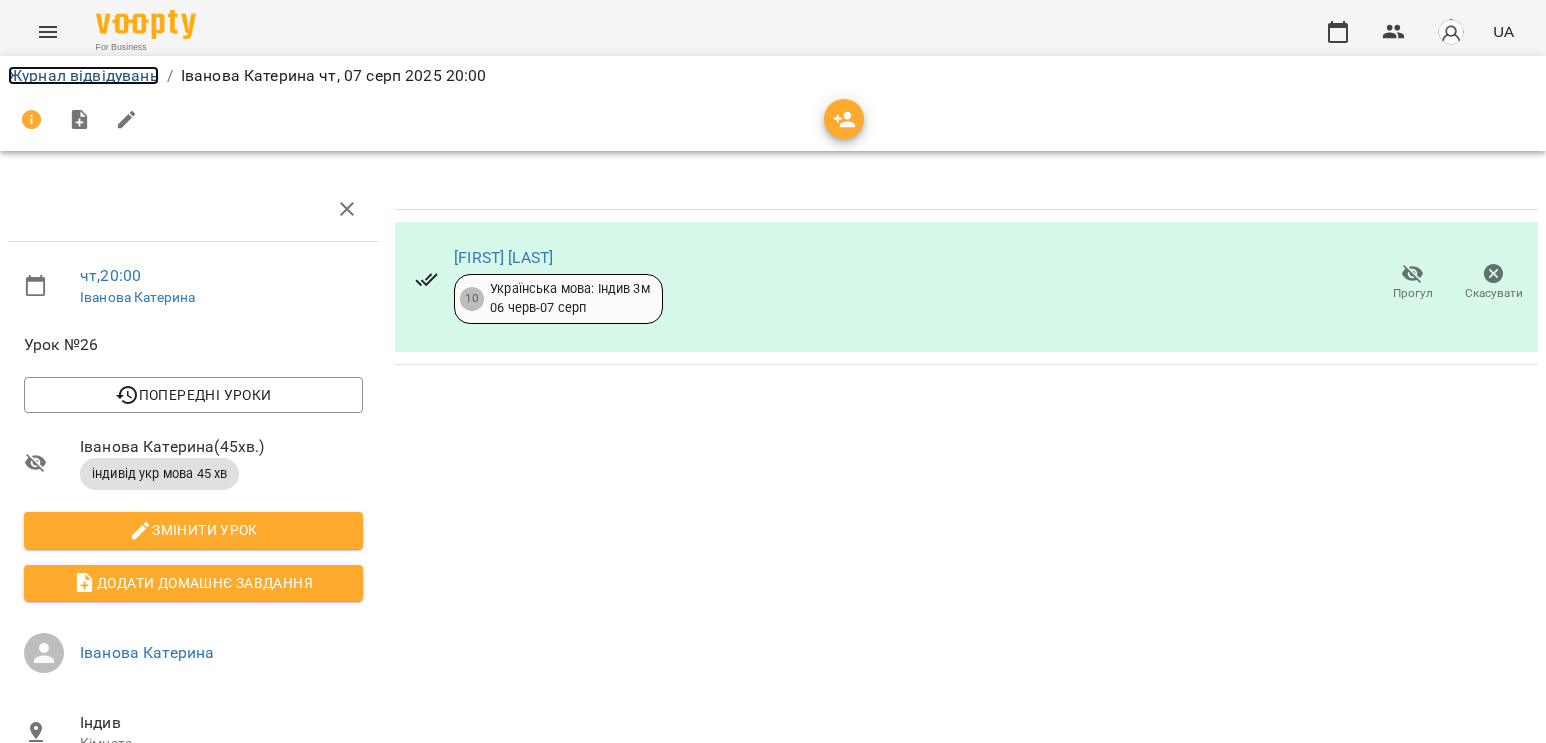 click on "Журнал відвідувань" at bounding box center [83, 75] 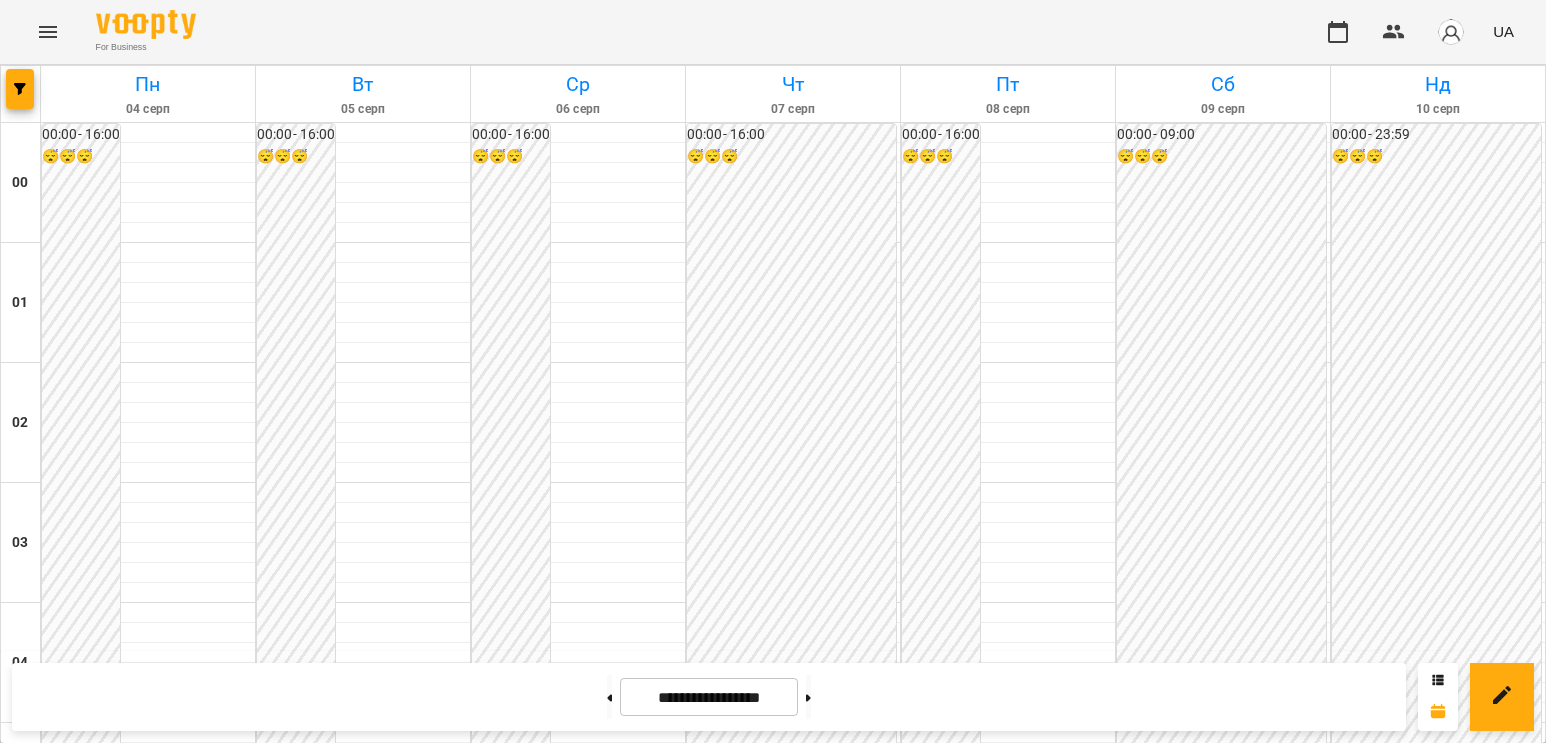 scroll, scrollTop: 2200, scrollLeft: 0, axis: vertical 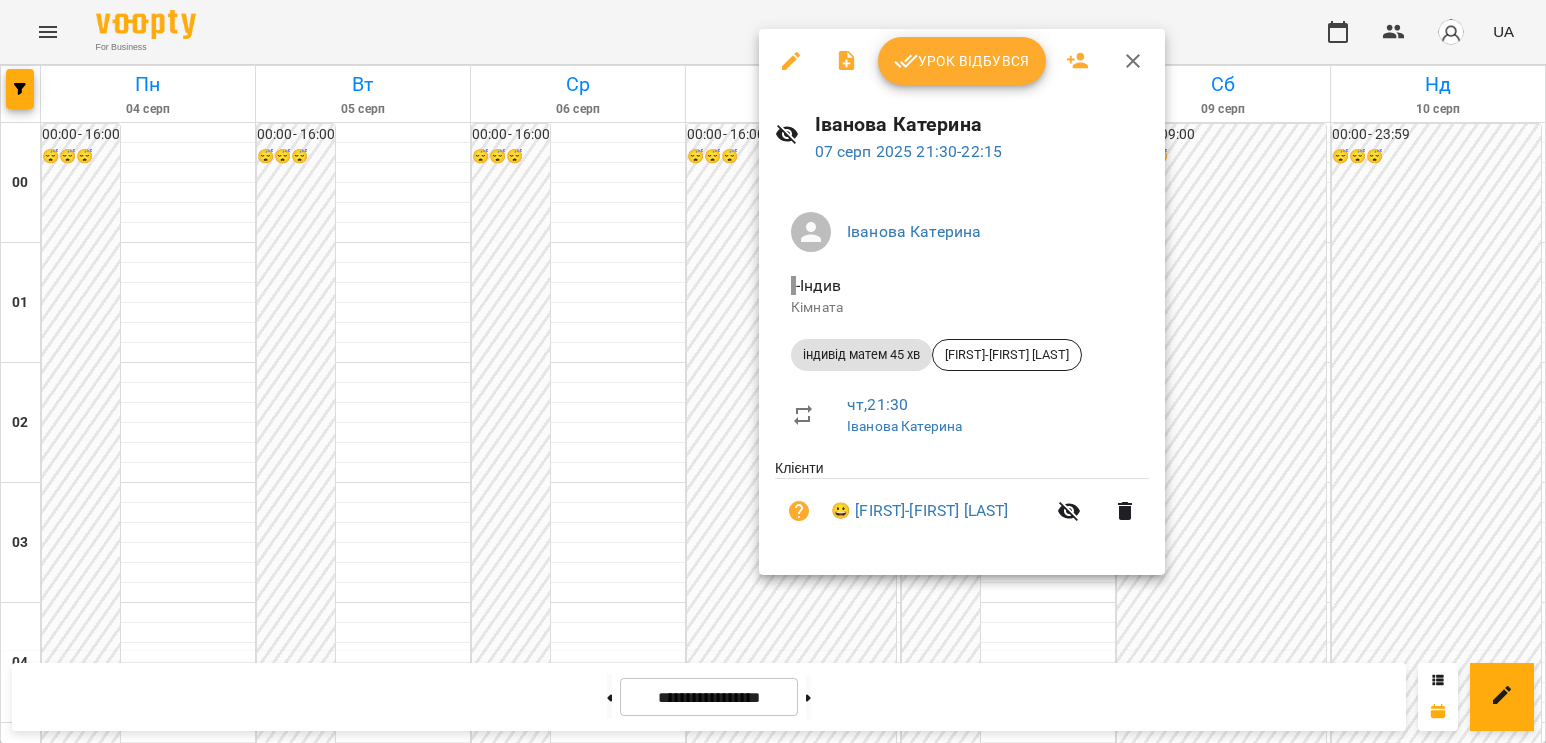 click at bounding box center (803, 511) 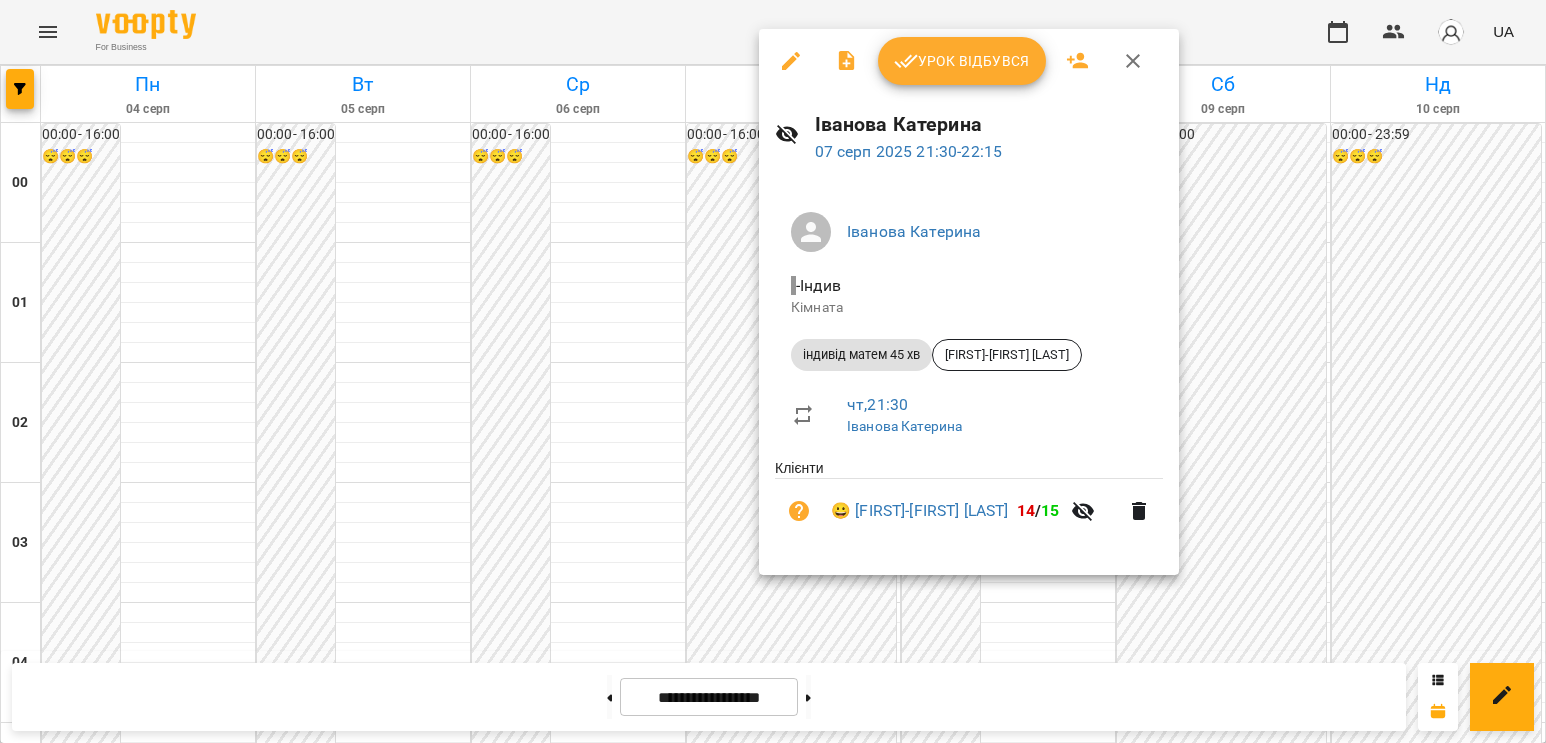 click on "Урок відбувся" at bounding box center [962, 61] 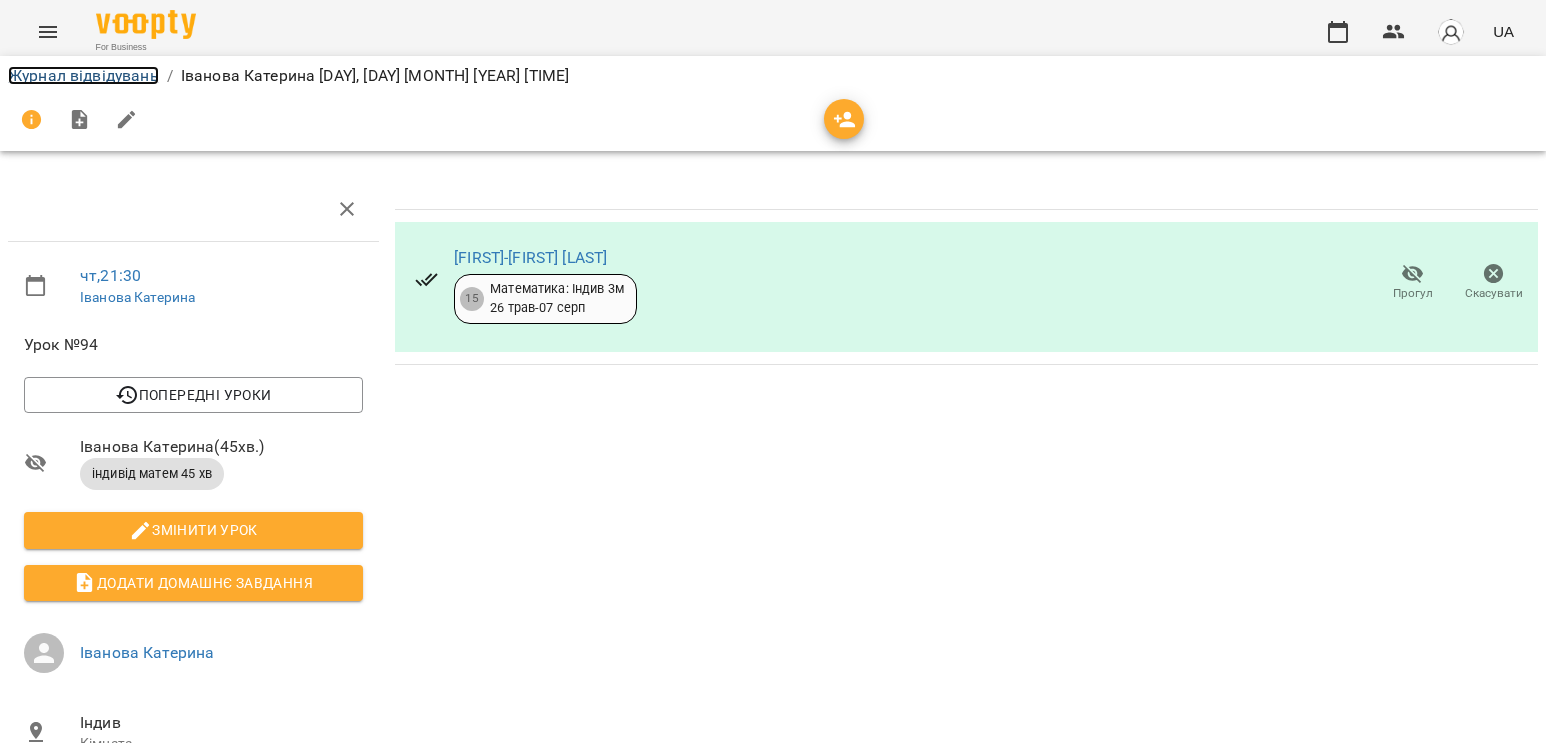 click on "Журнал відвідувань" at bounding box center [83, 75] 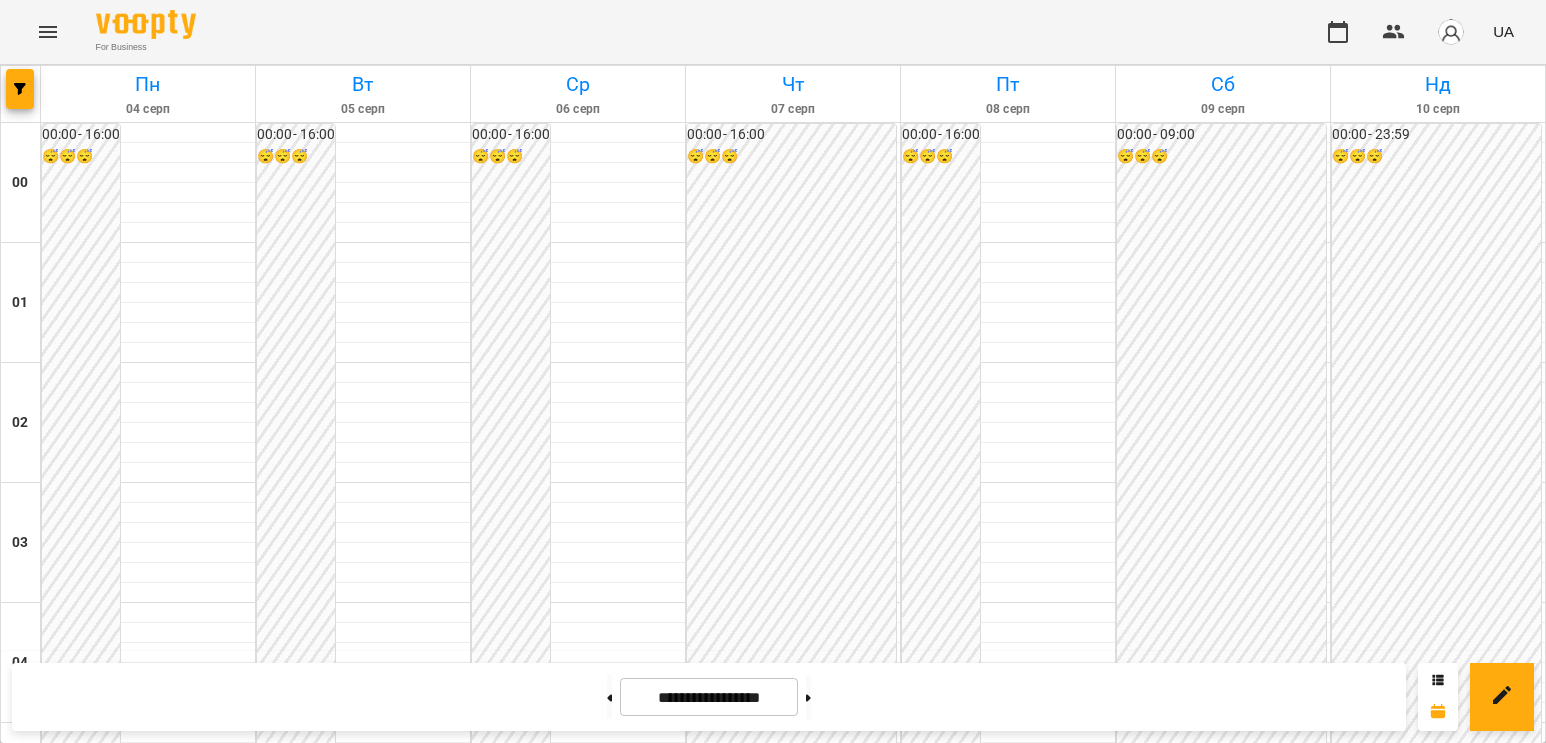 scroll, scrollTop: 1900, scrollLeft: 0, axis: vertical 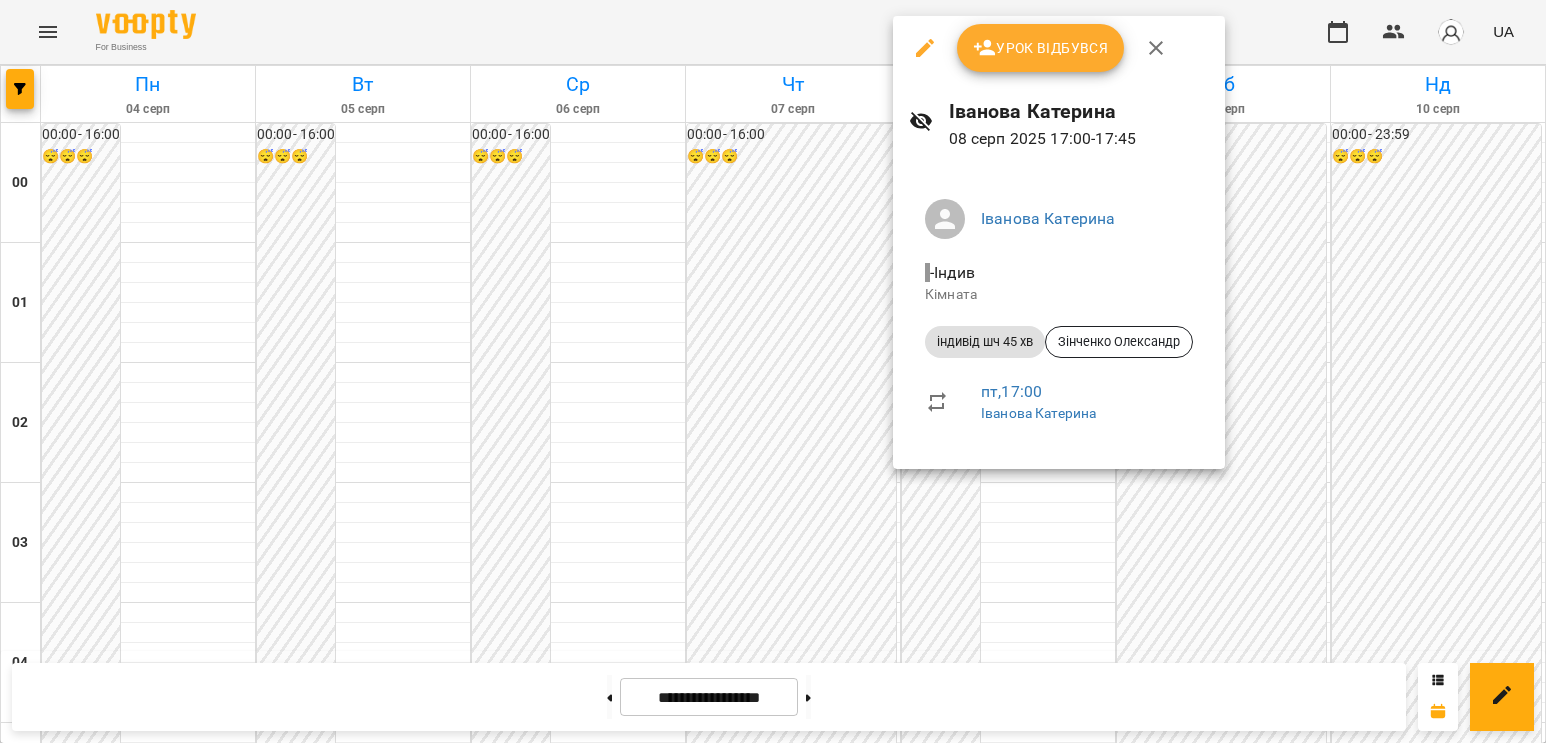 drag, startPoint x: 749, startPoint y: 198, endPoint x: 864, endPoint y: 339, distance: 181.95055 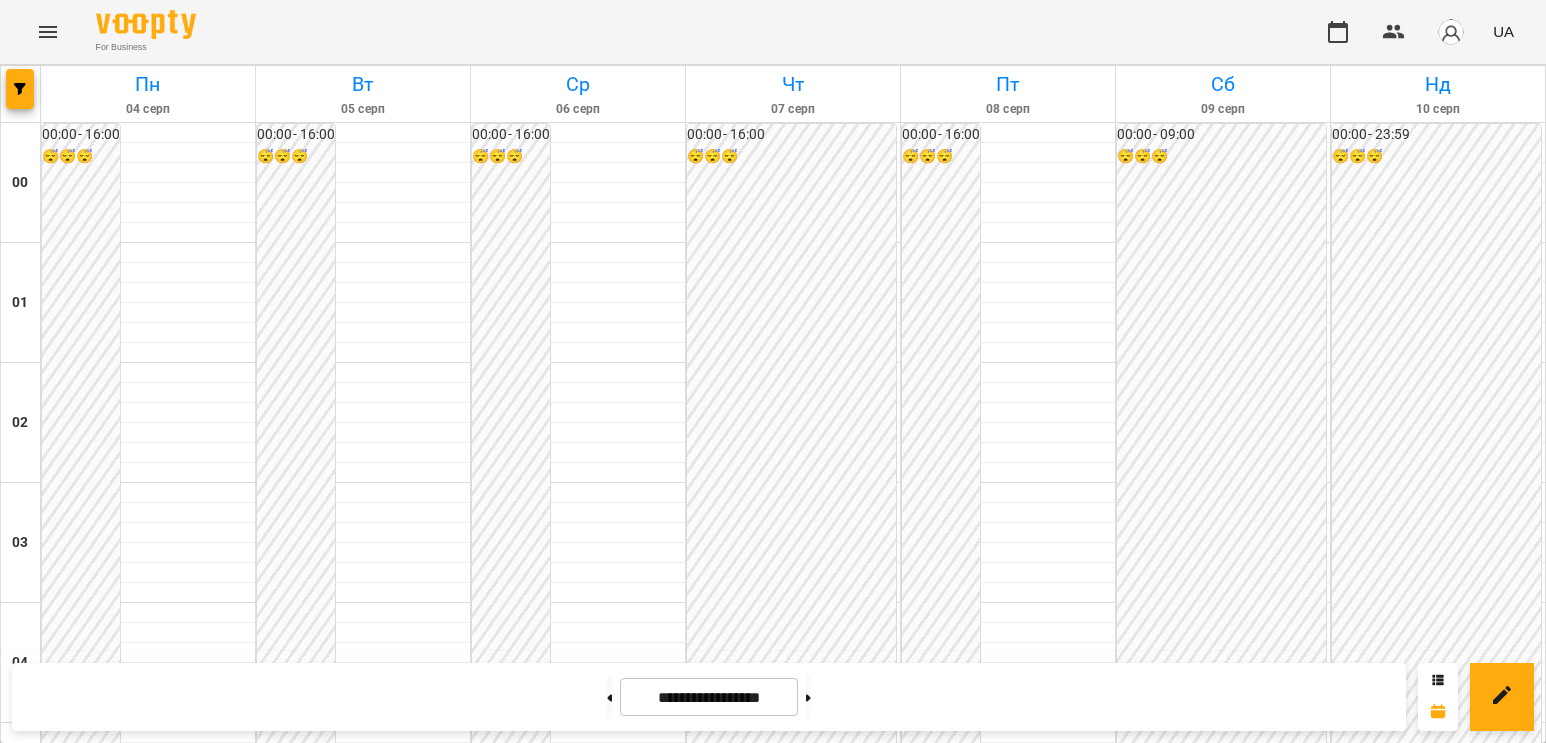 click on "[TIME] [FIRST] [LAST]" at bounding box center [1008, 2311] 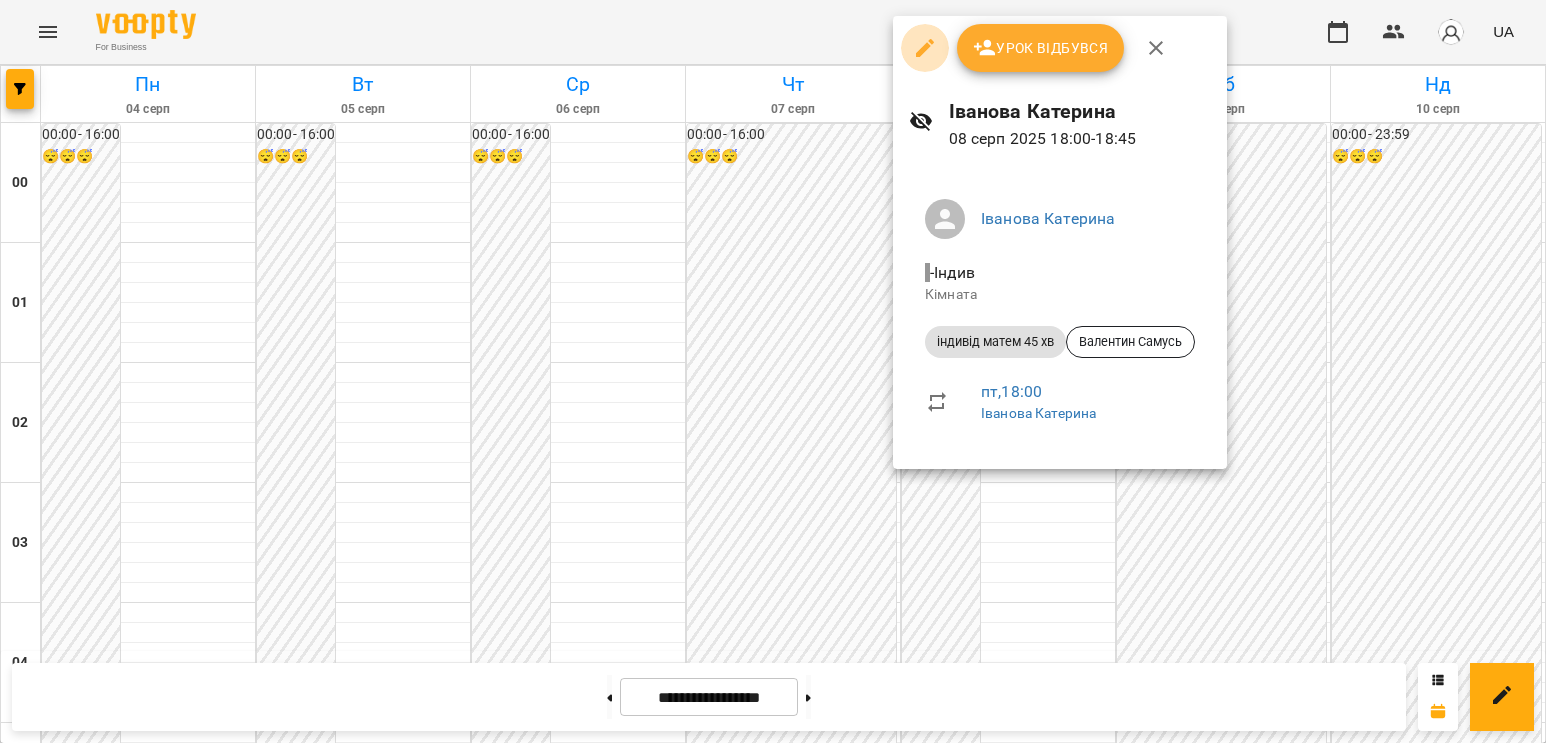 click 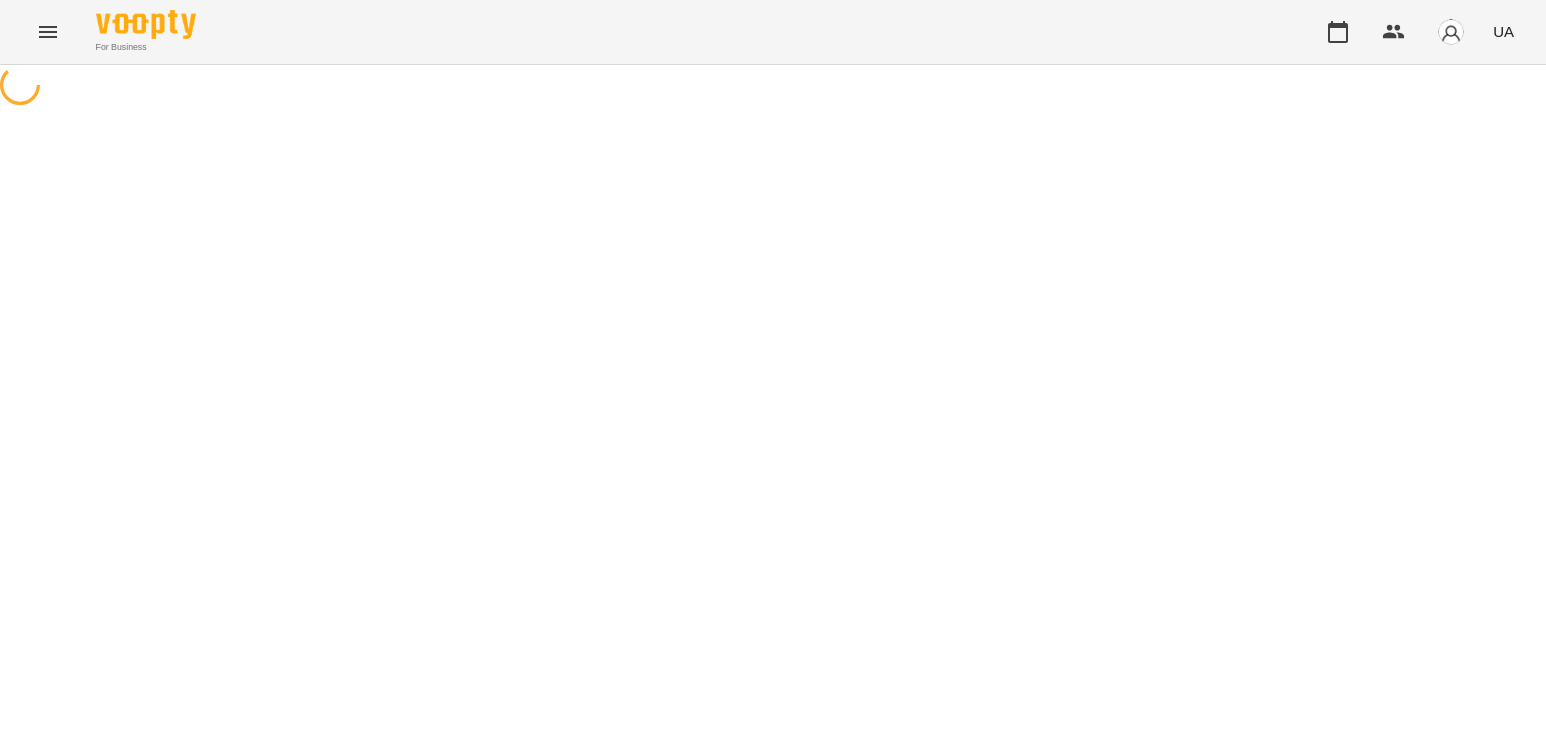 select on "**********" 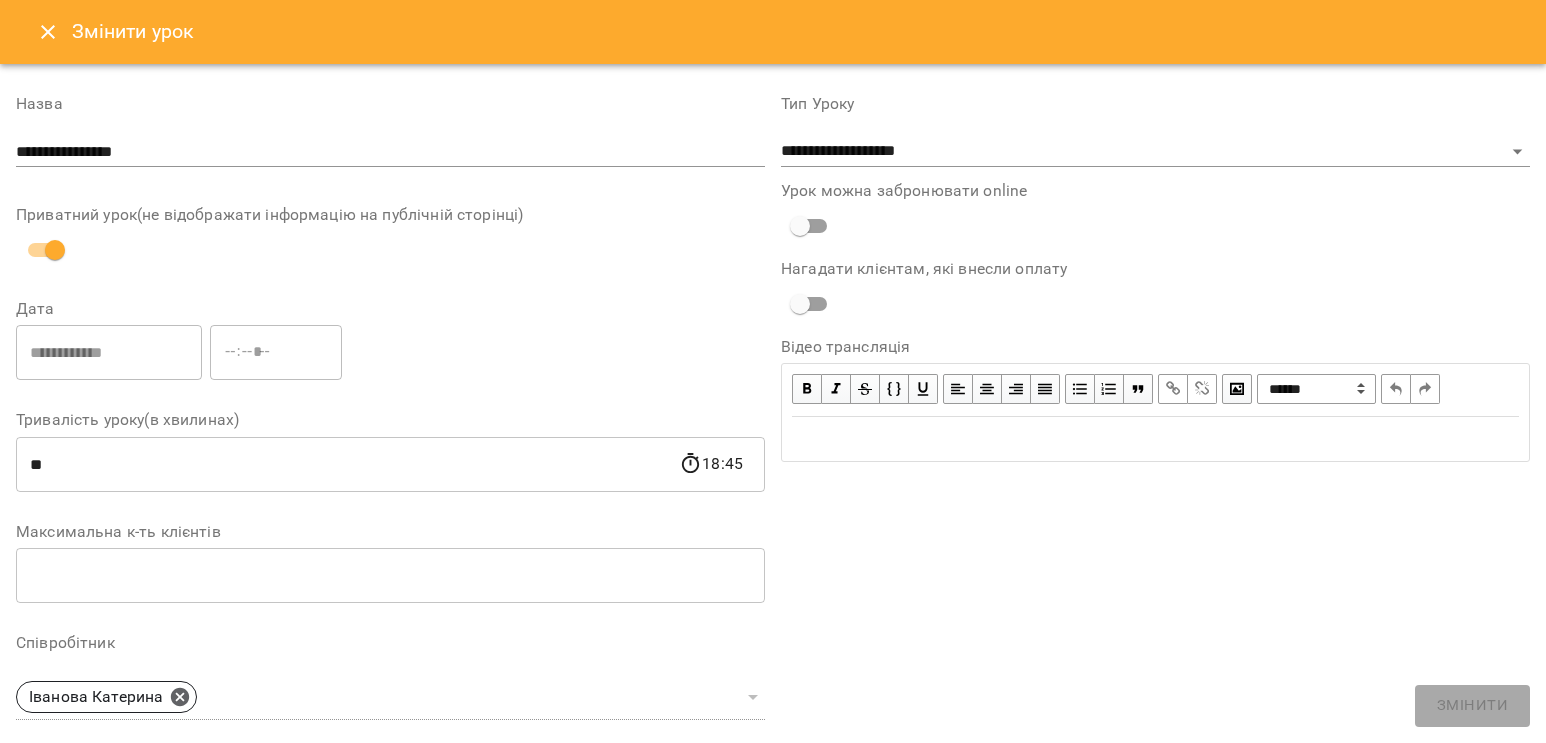 click at bounding box center (48, 32) 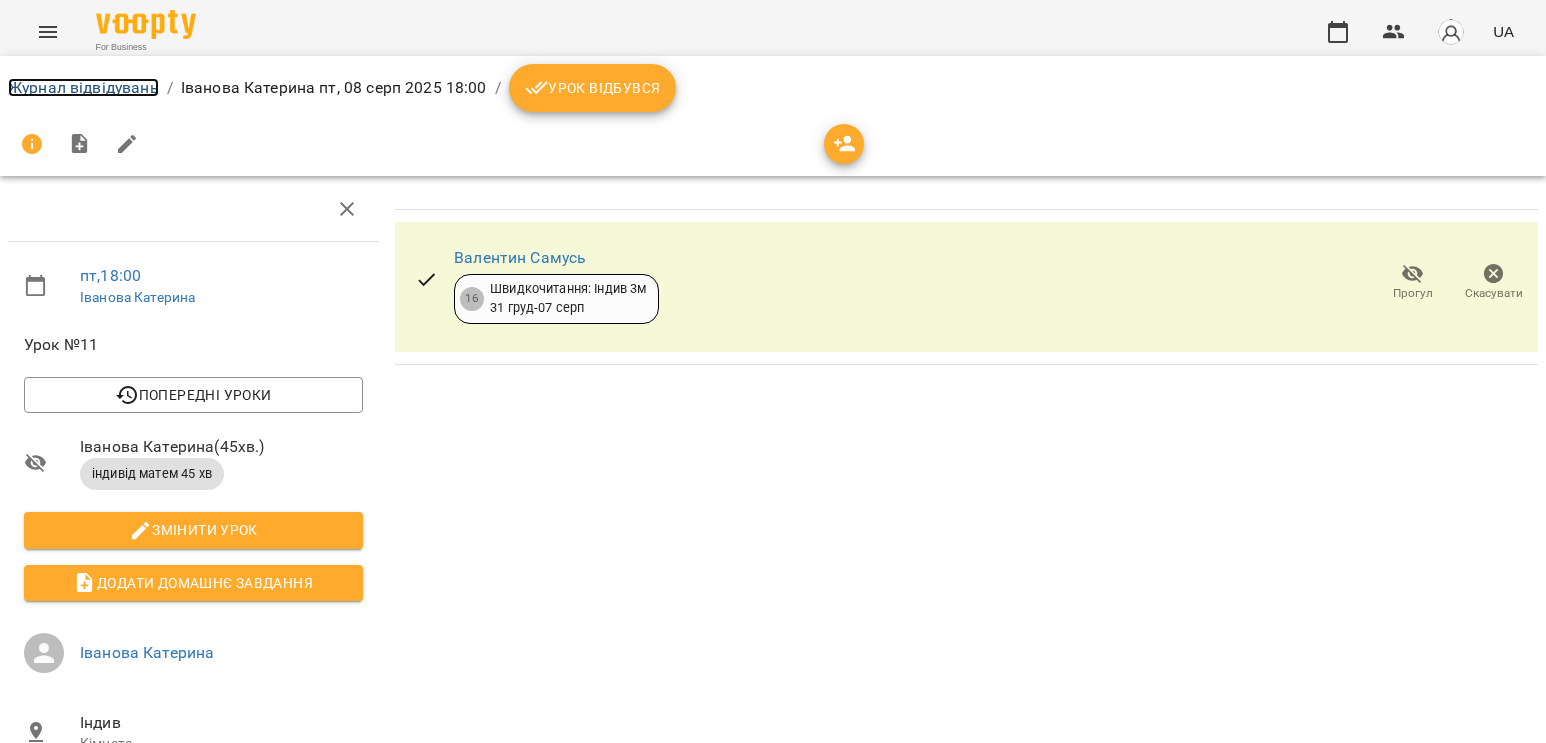 click on "Журнал відвідувань" at bounding box center (83, 87) 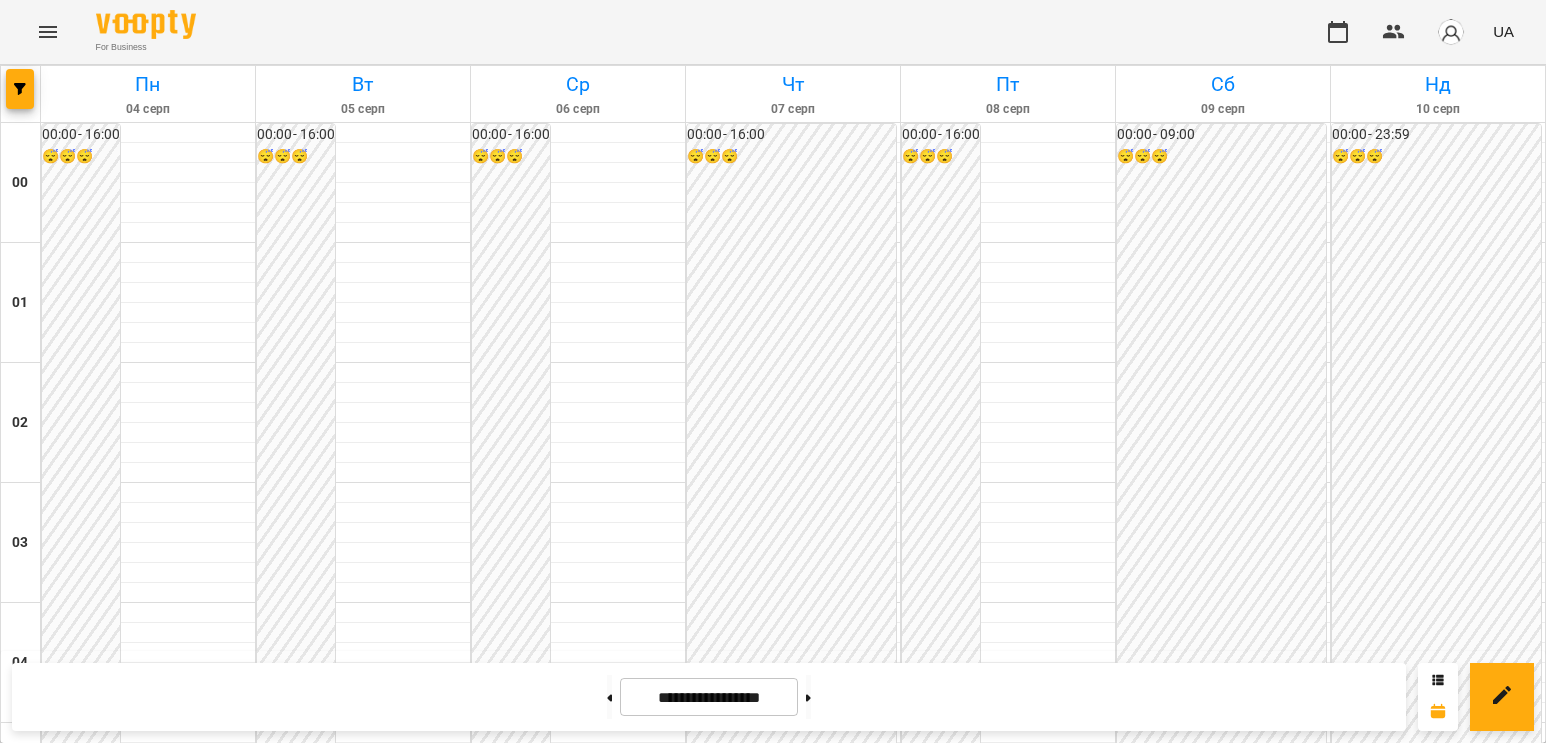 scroll, scrollTop: 2000, scrollLeft: 0, axis: vertical 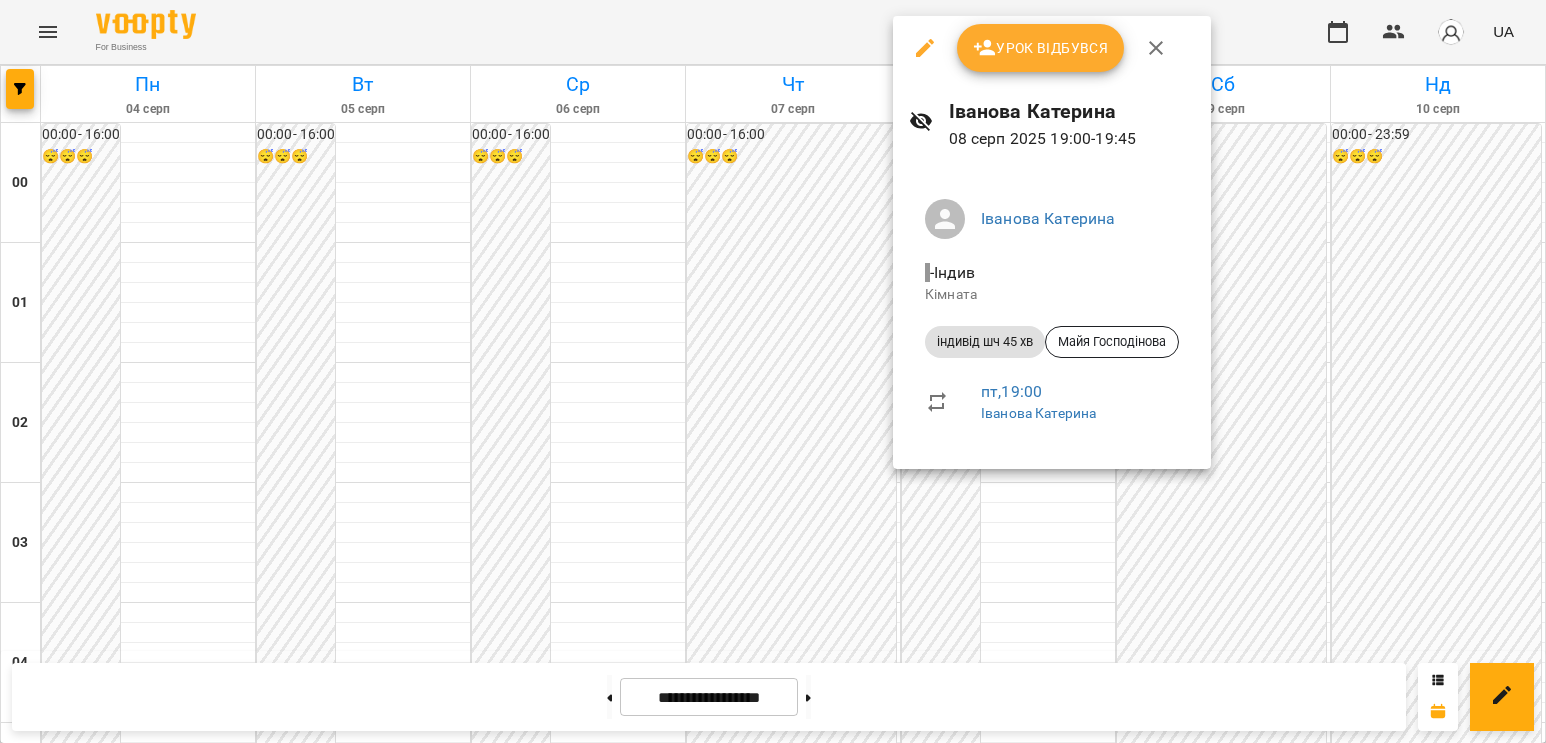 click at bounding box center (773, 371) 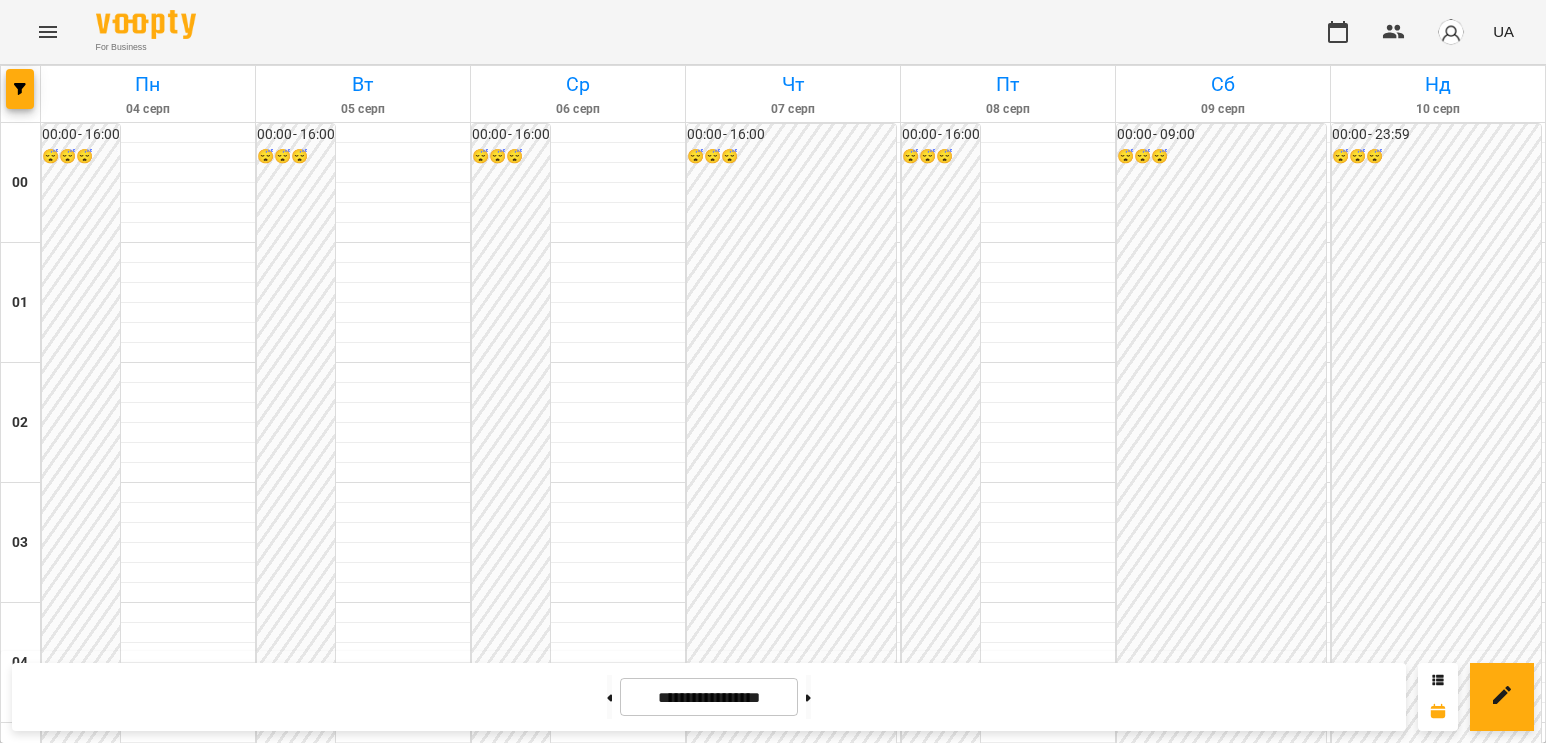 click on "[TIME] [FIRST] [LAST]" at bounding box center (1008, 2551) 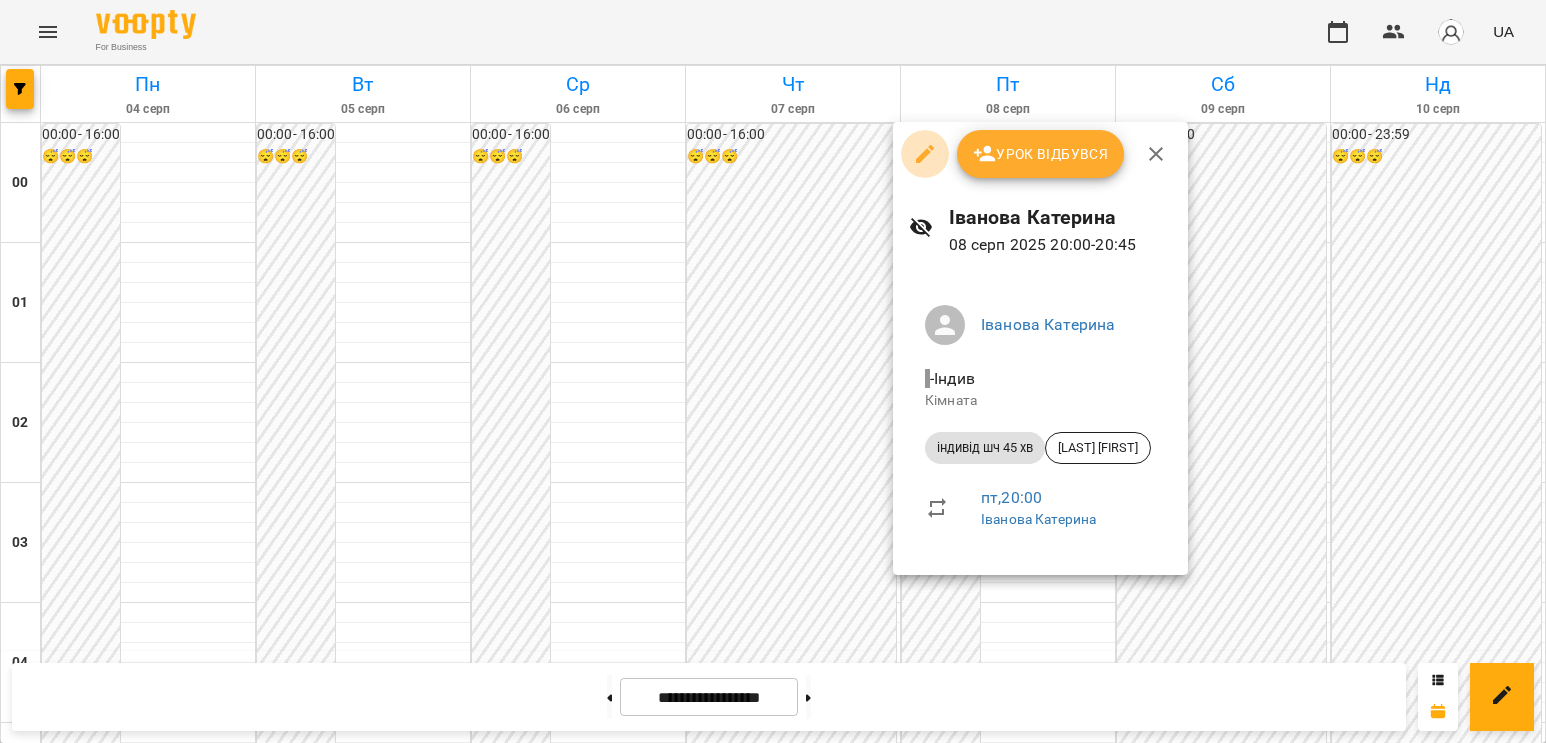 click 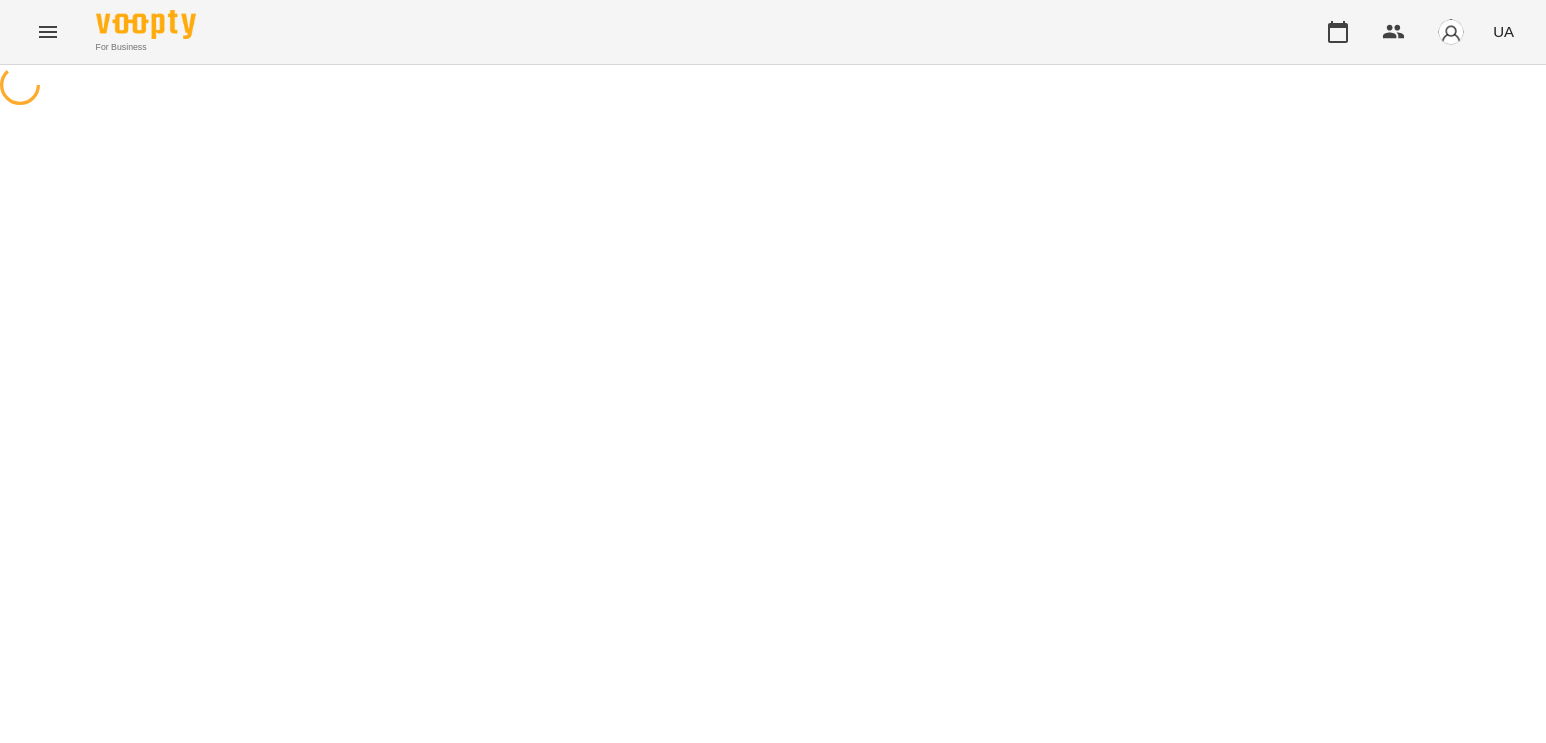 select on "**********" 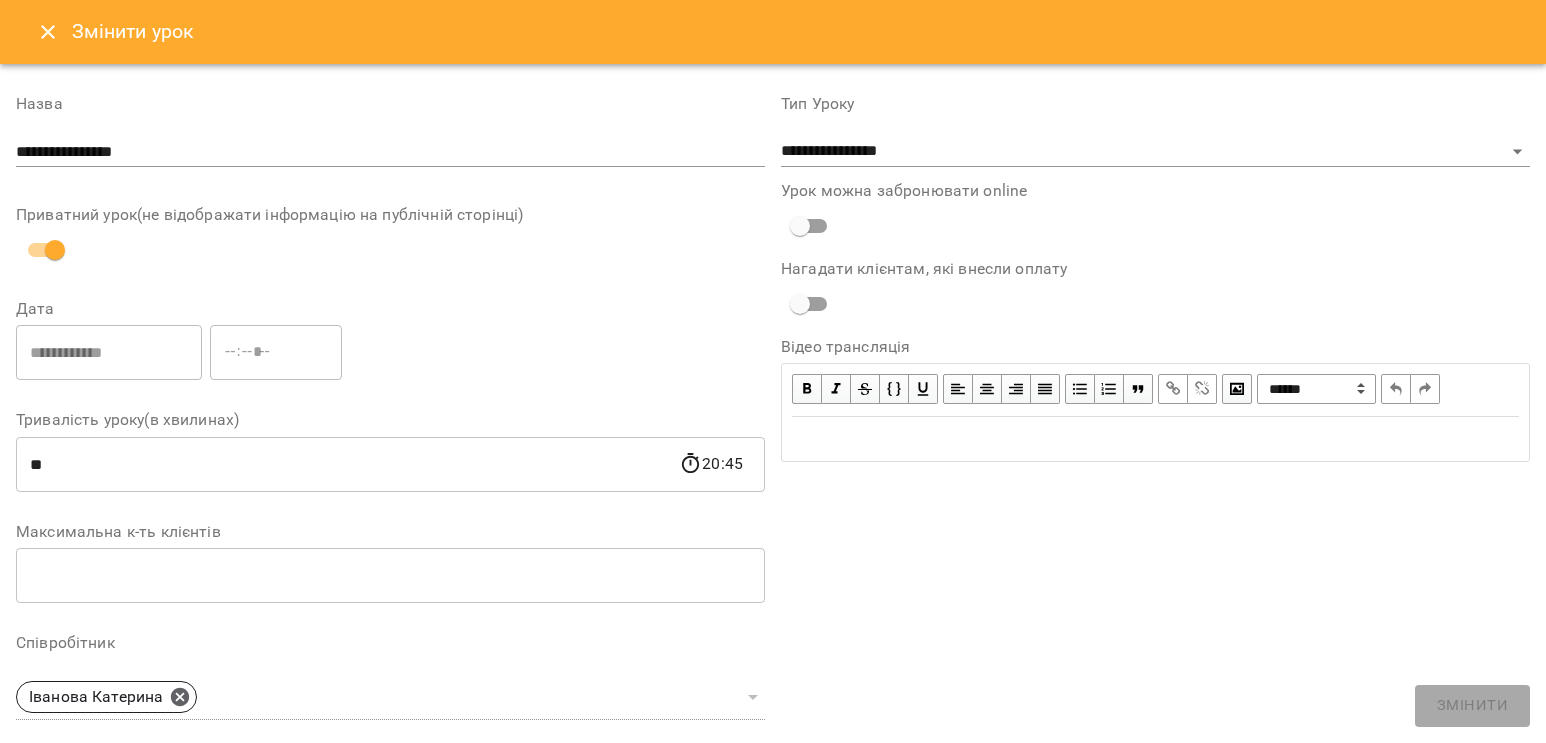 click 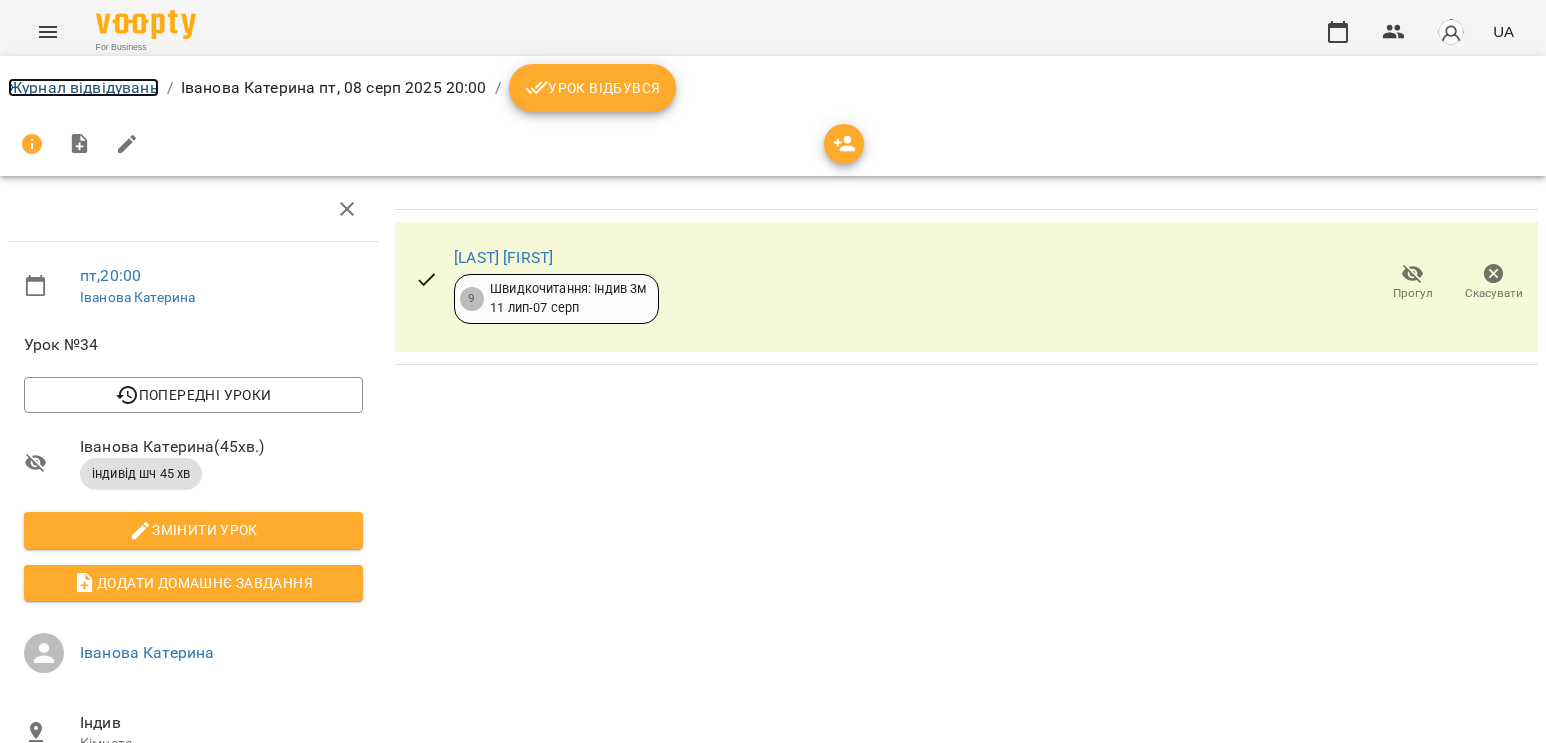 click on "Журнал відвідувань" at bounding box center (83, 87) 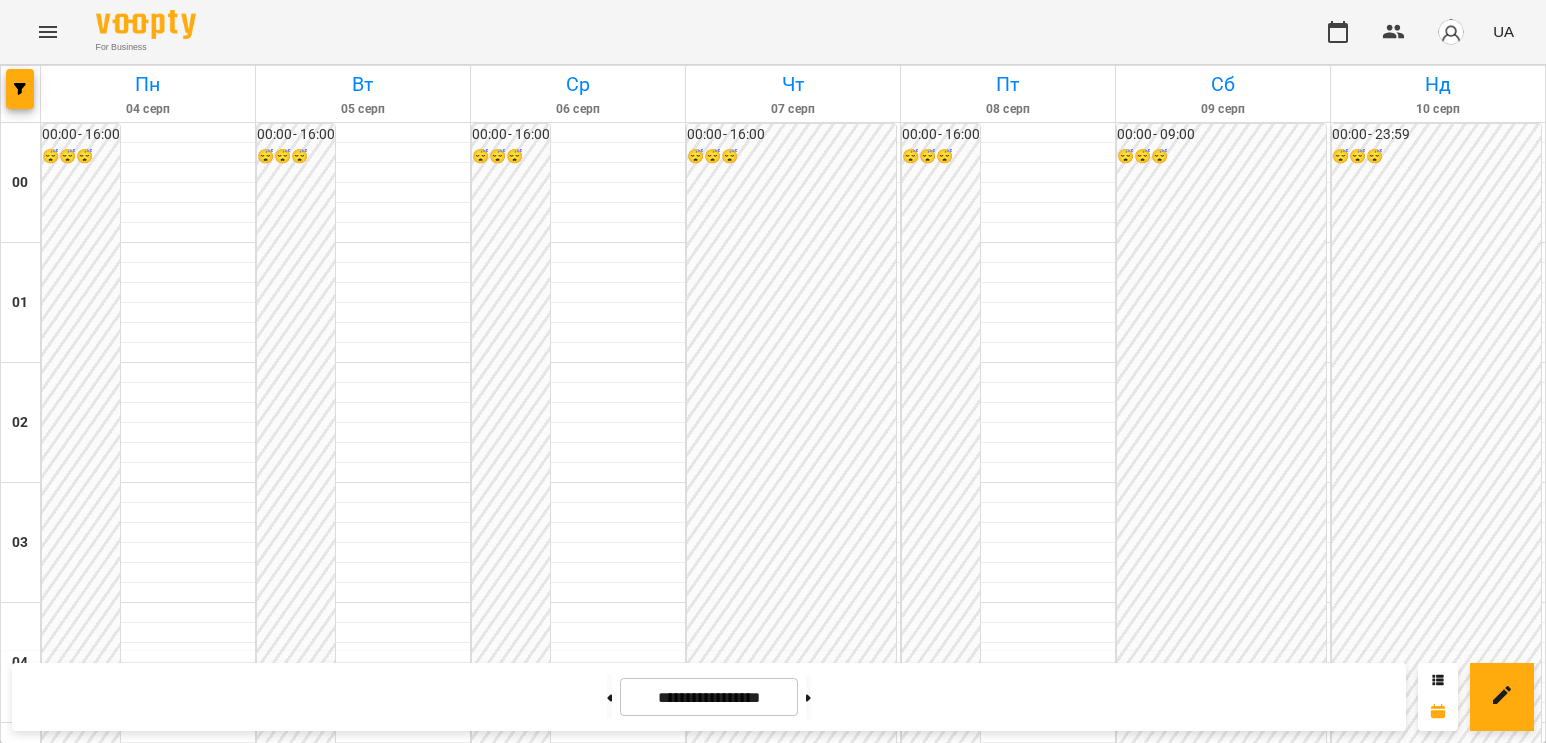 scroll, scrollTop: 1900, scrollLeft: 0, axis: vertical 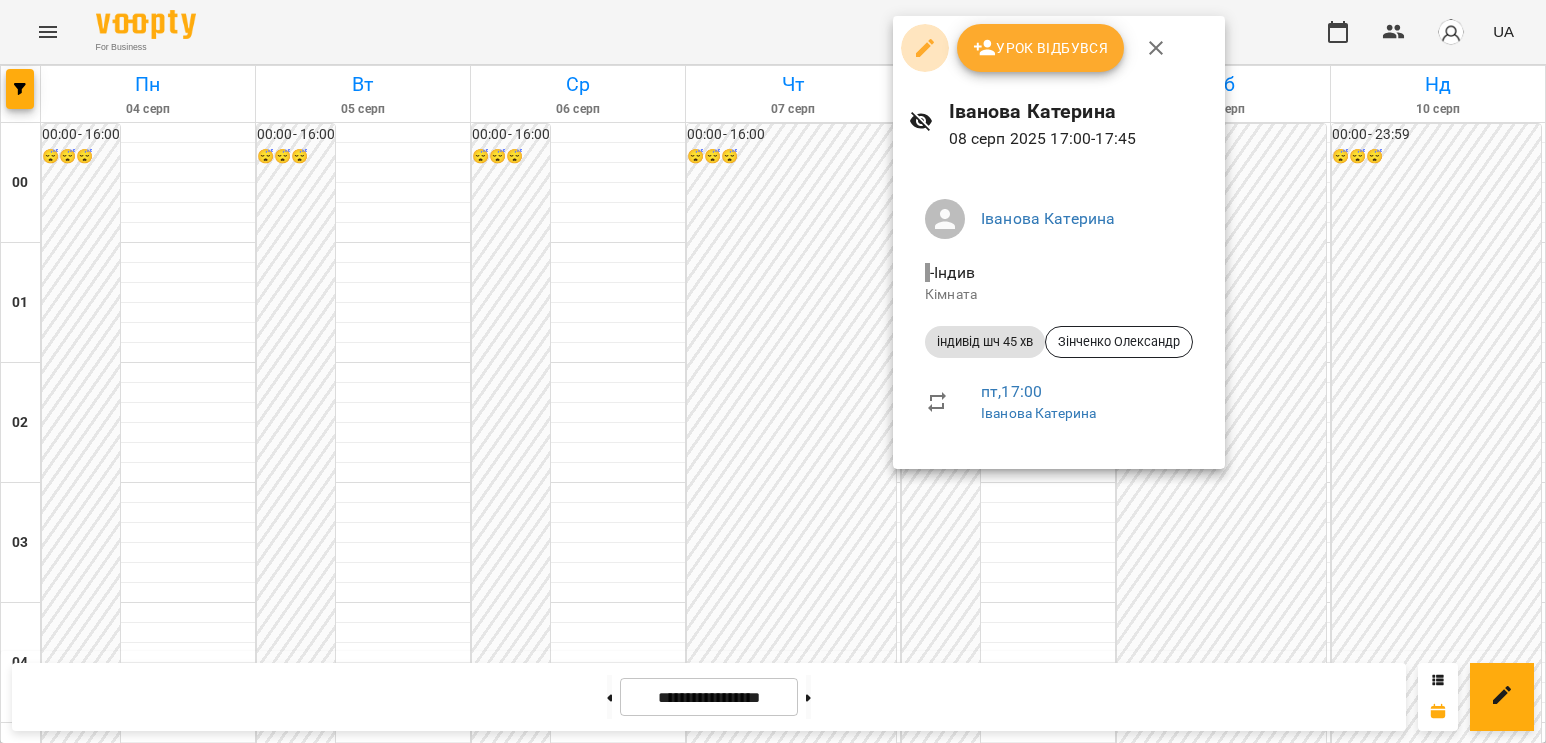 click 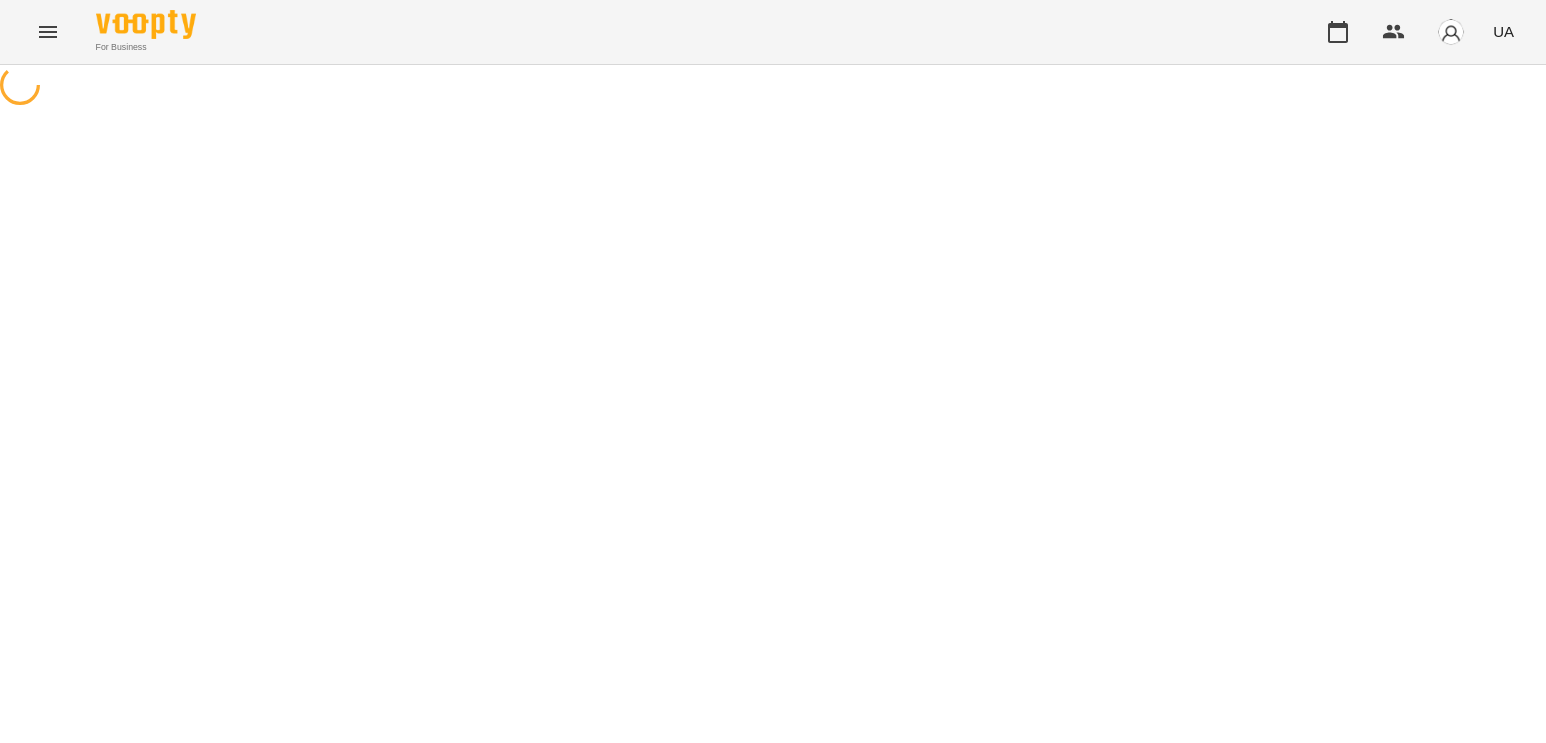 select on "**********" 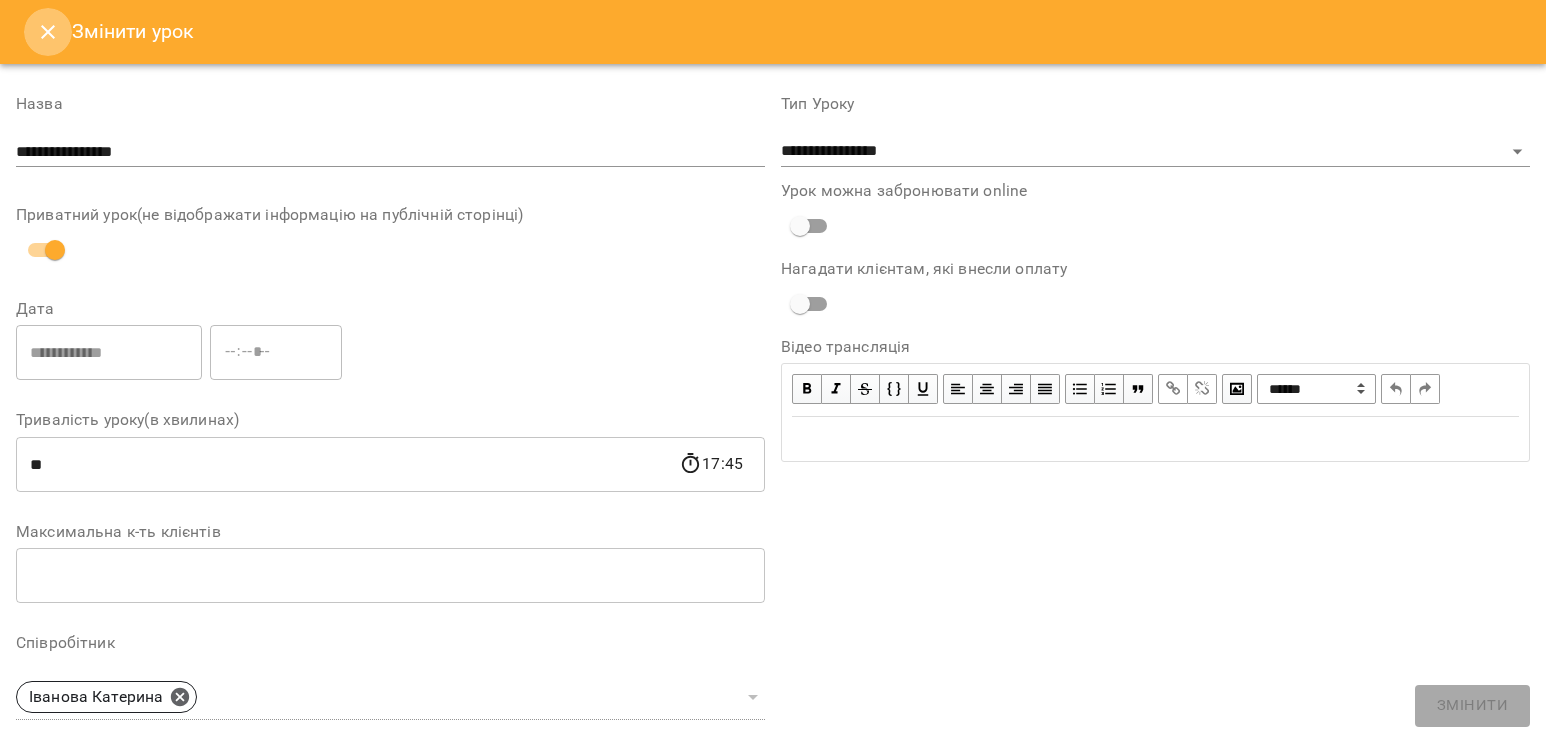 click at bounding box center [48, 32] 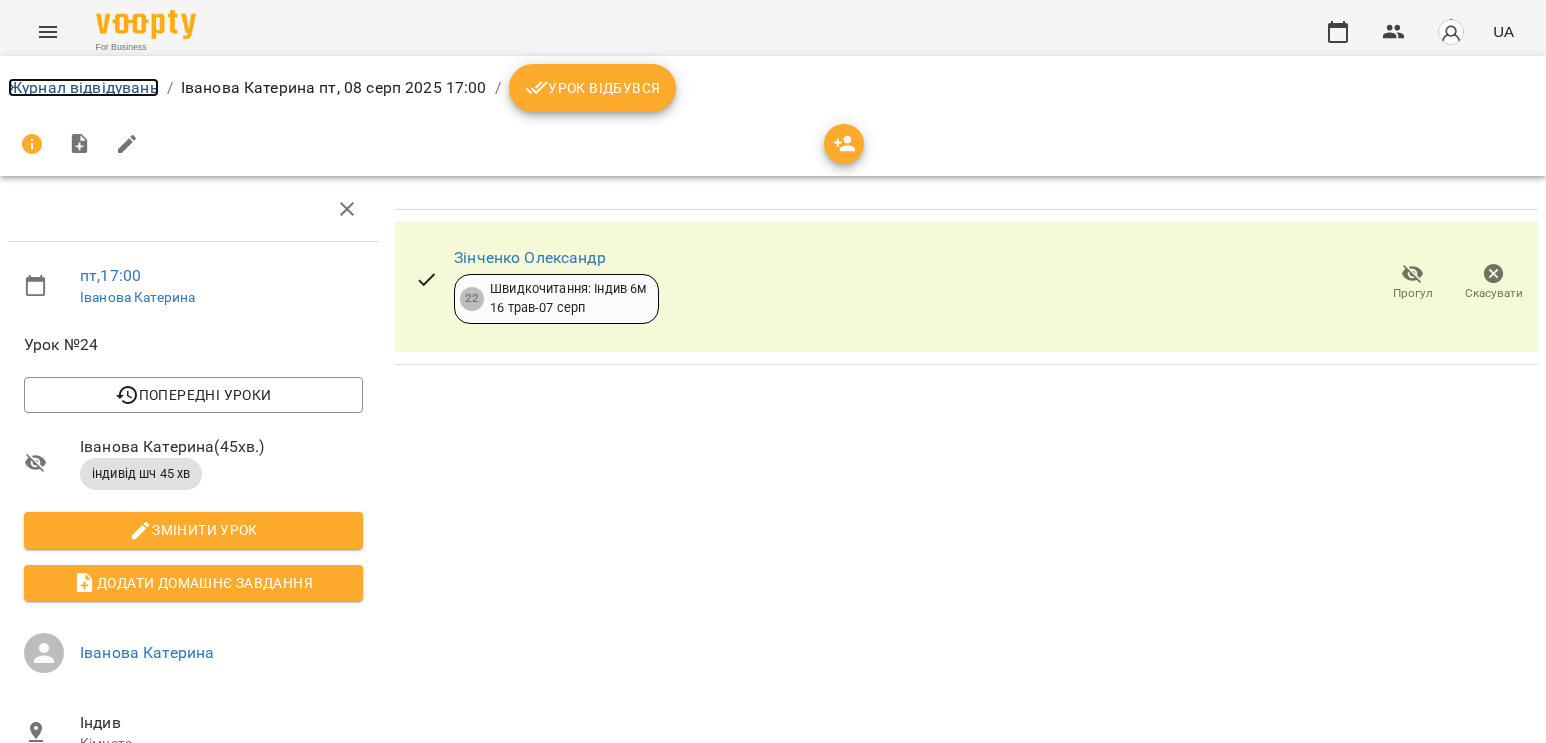 click on "Журнал відвідувань" at bounding box center (83, 87) 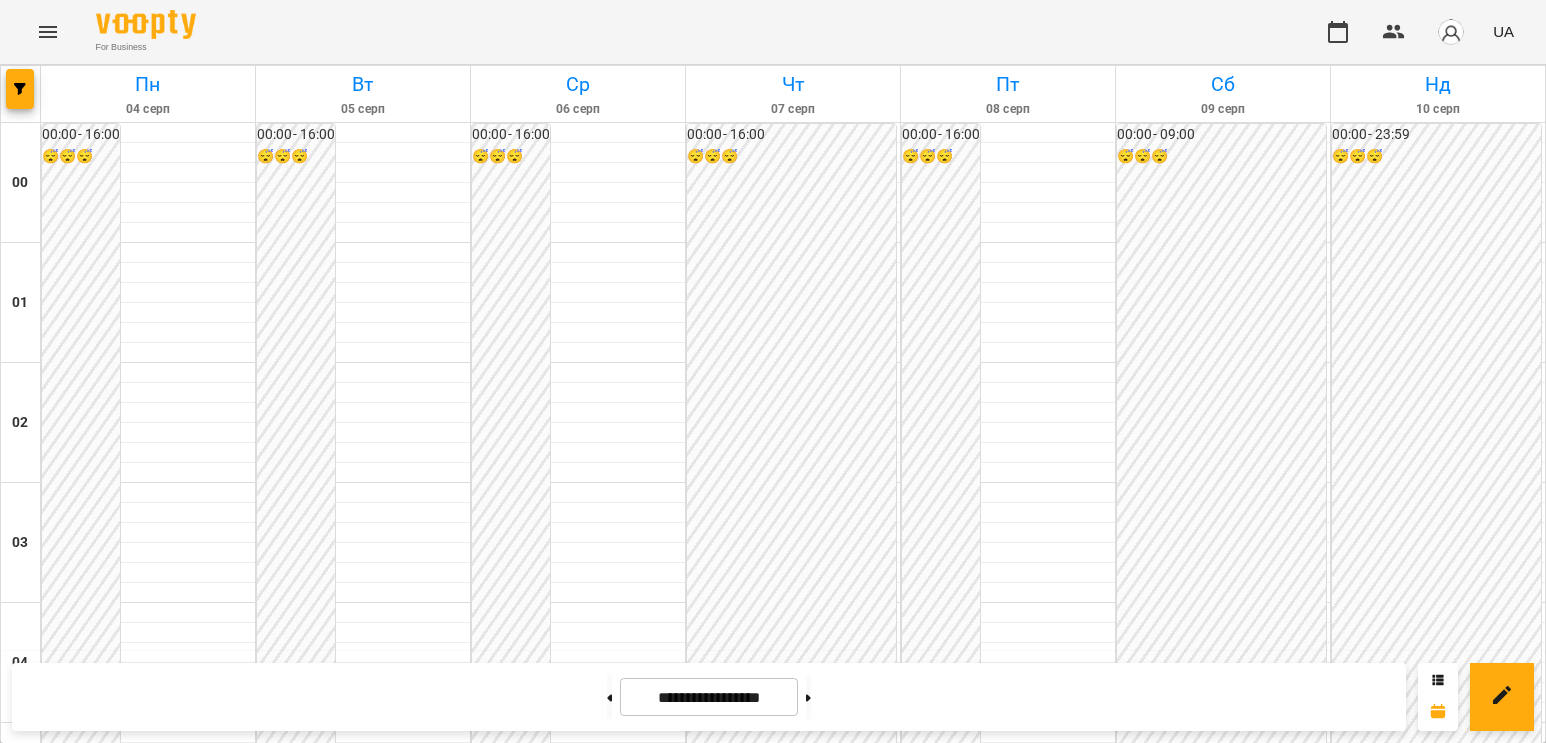 scroll, scrollTop: 2200, scrollLeft: 0, axis: vertical 